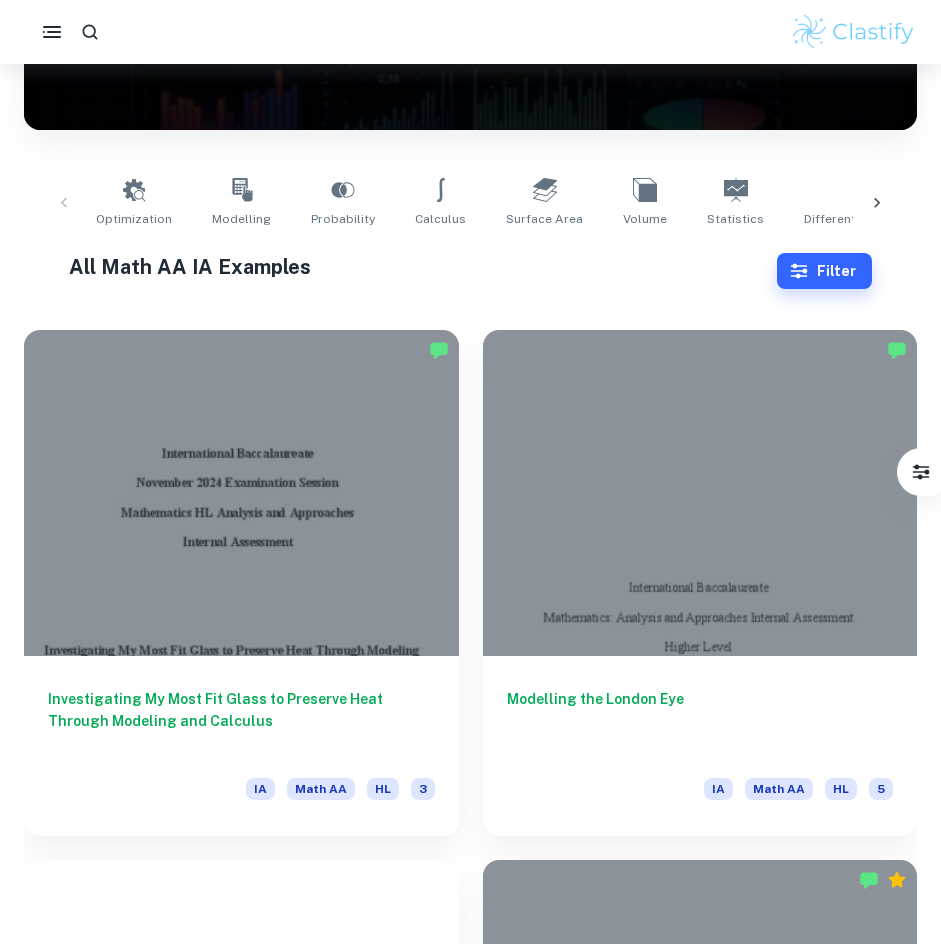 scroll, scrollTop: 0, scrollLeft: 0, axis: both 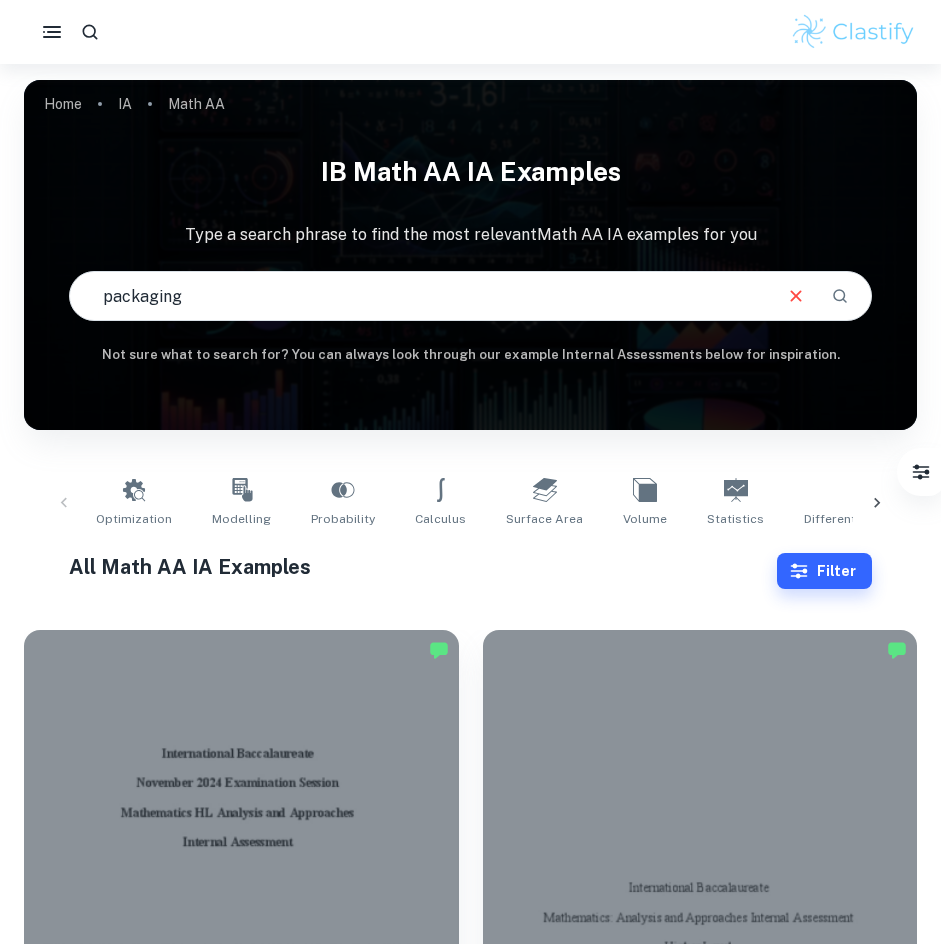 type on "packaging" 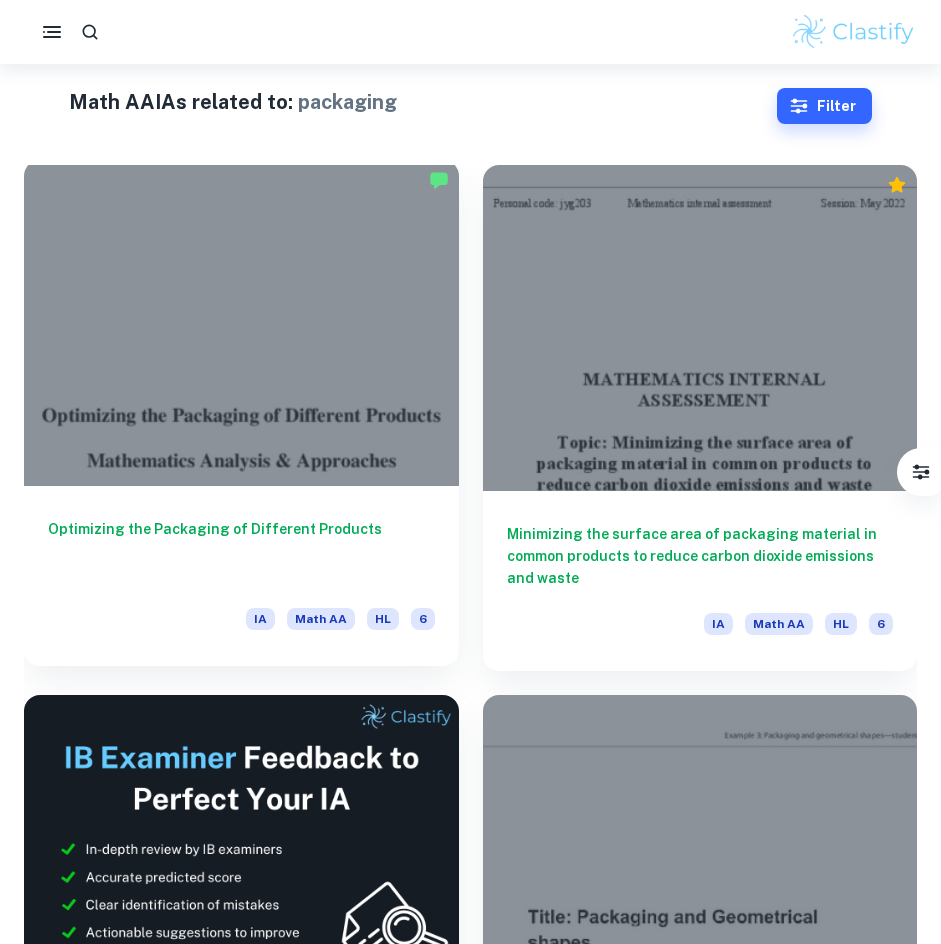 scroll, scrollTop: 500, scrollLeft: 0, axis: vertical 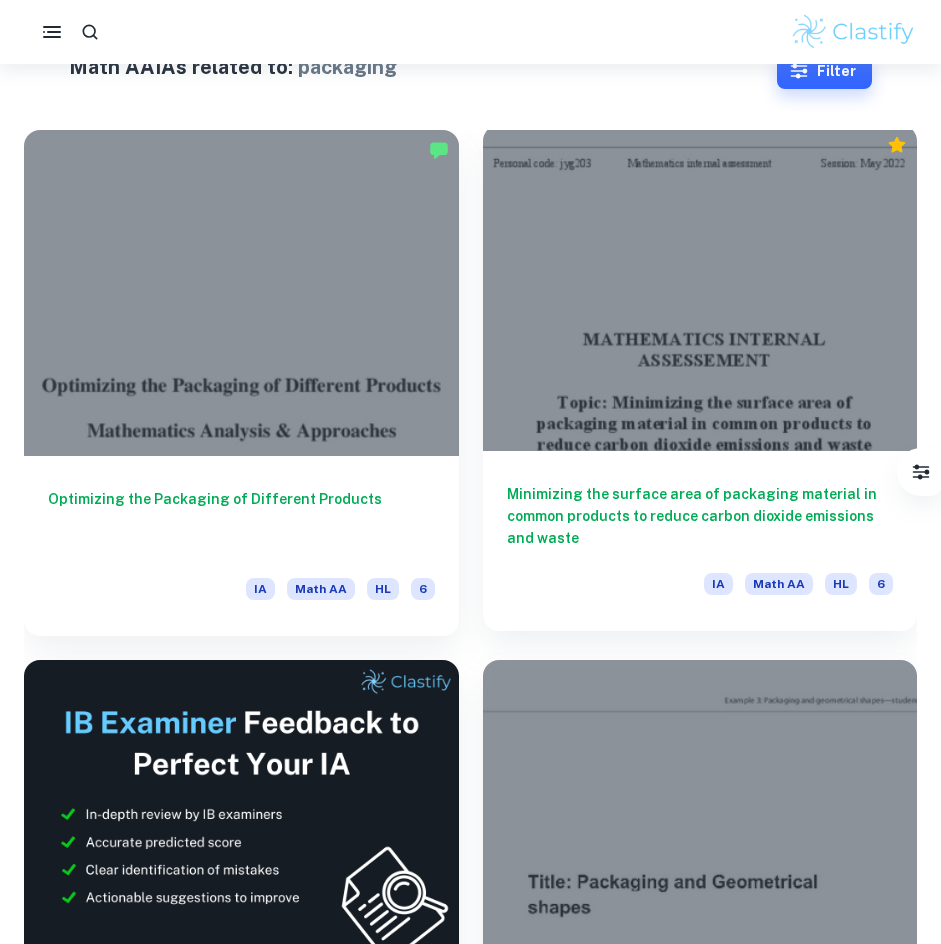 click on "Minimizing the surface area of packaging material in common products to reduce carbon dioxide emissions and waste" at bounding box center (700, 516) 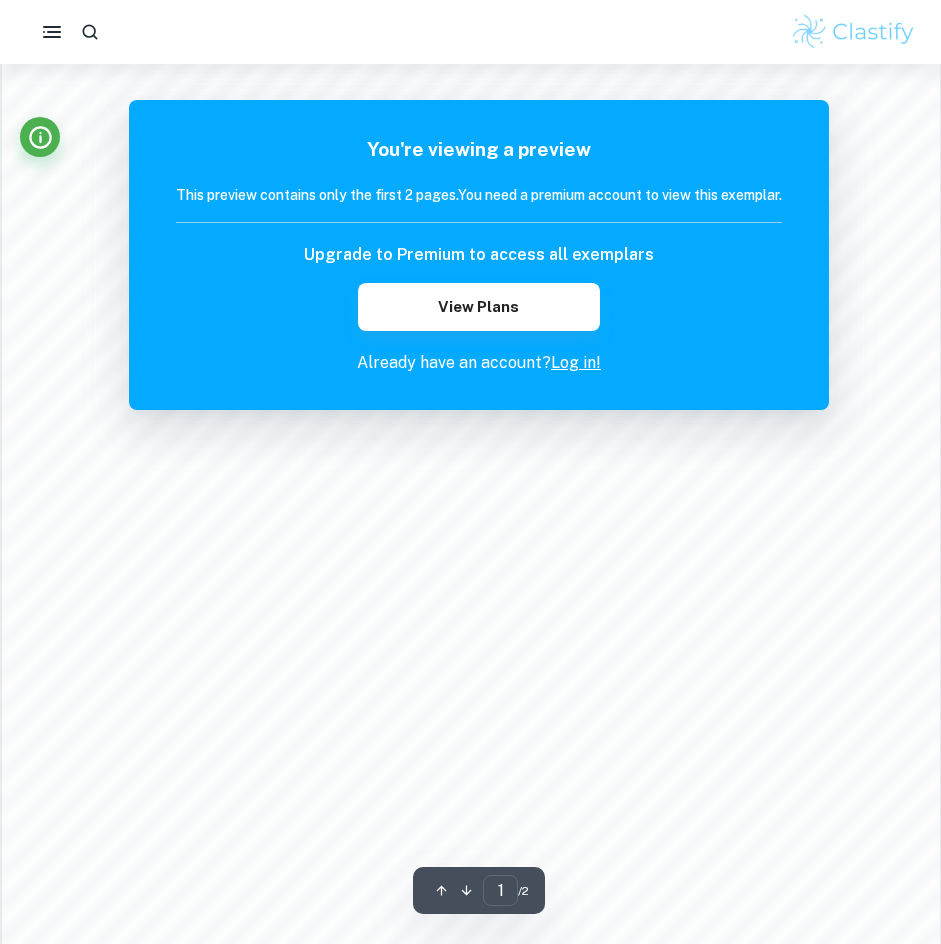 scroll, scrollTop: 1400, scrollLeft: 0, axis: vertical 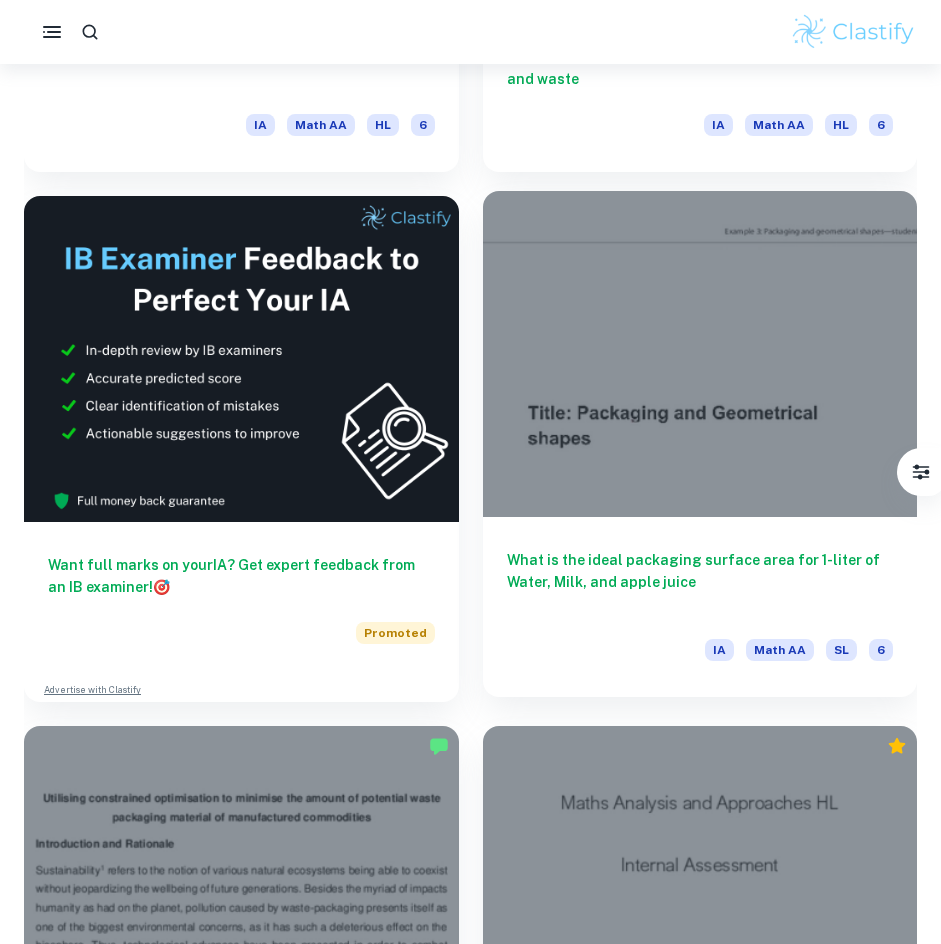 click on "What is the ideal packaging surface area for 1-liter of Water, Milk, and apple juice" at bounding box center [700, 582] 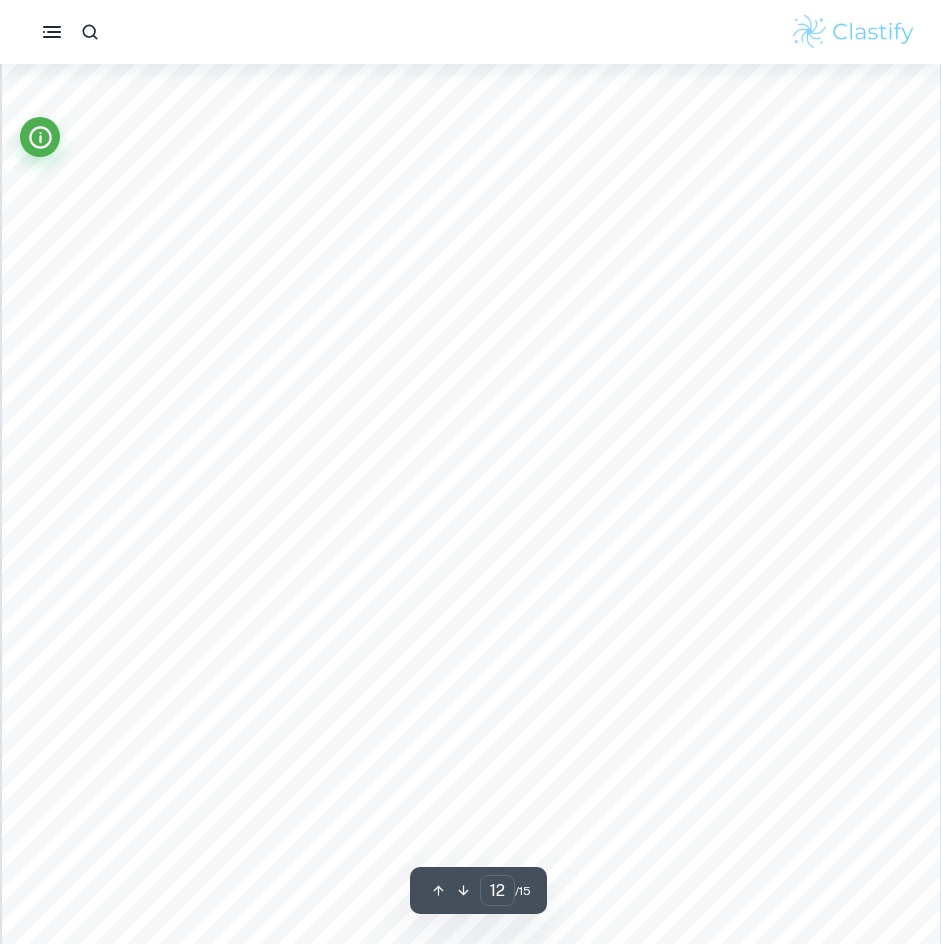 scroll, scrollTop: 15400, scrollLeft: 0, axis: vertical 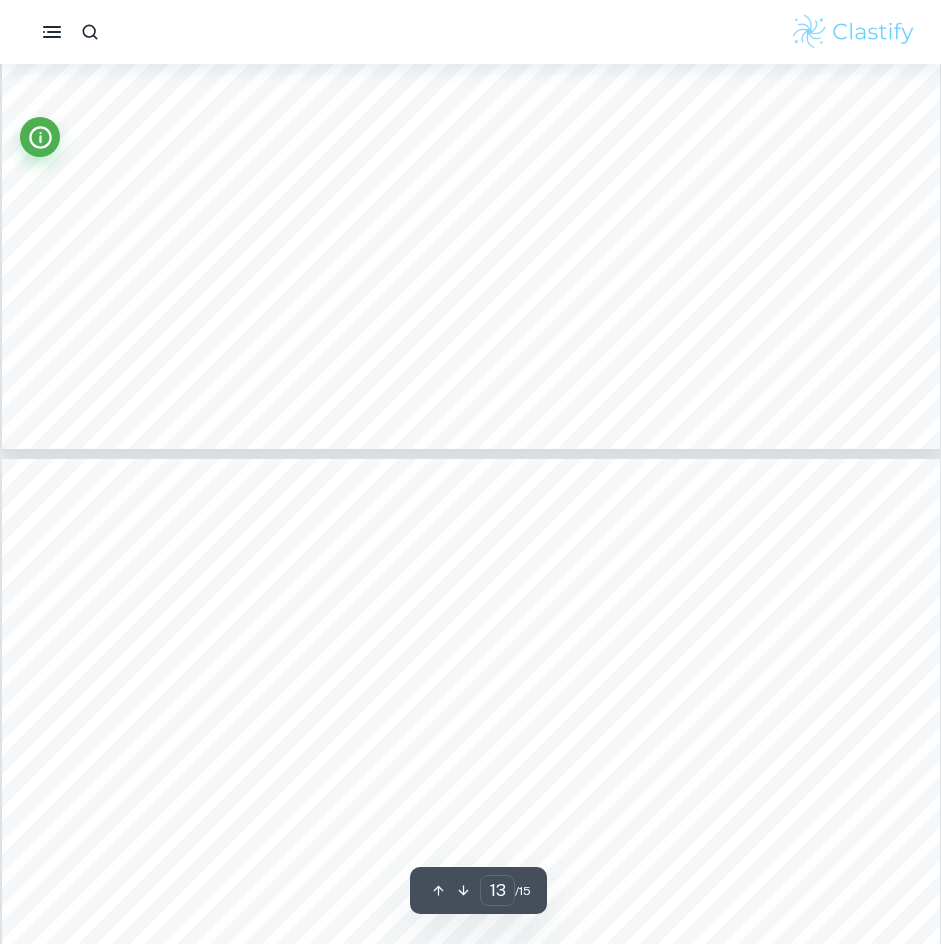 type on "14" 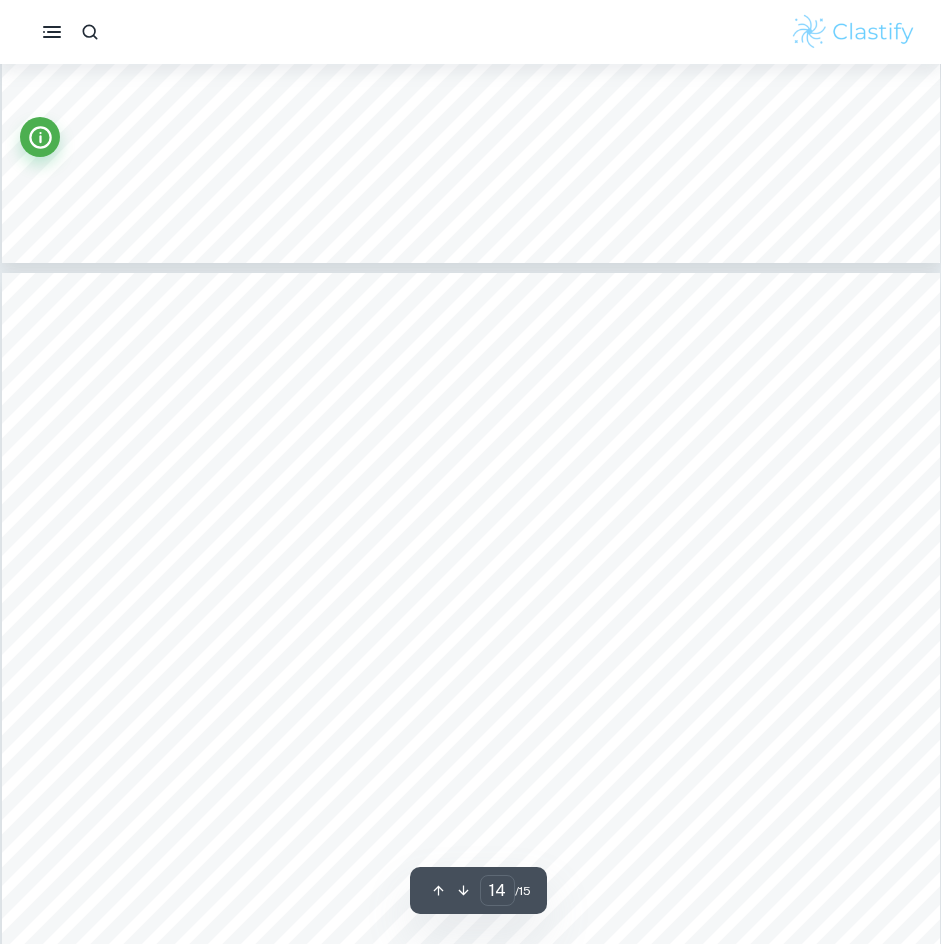 scroll, scrollTop: 17900, scrollLeft: 0, axis: vertical 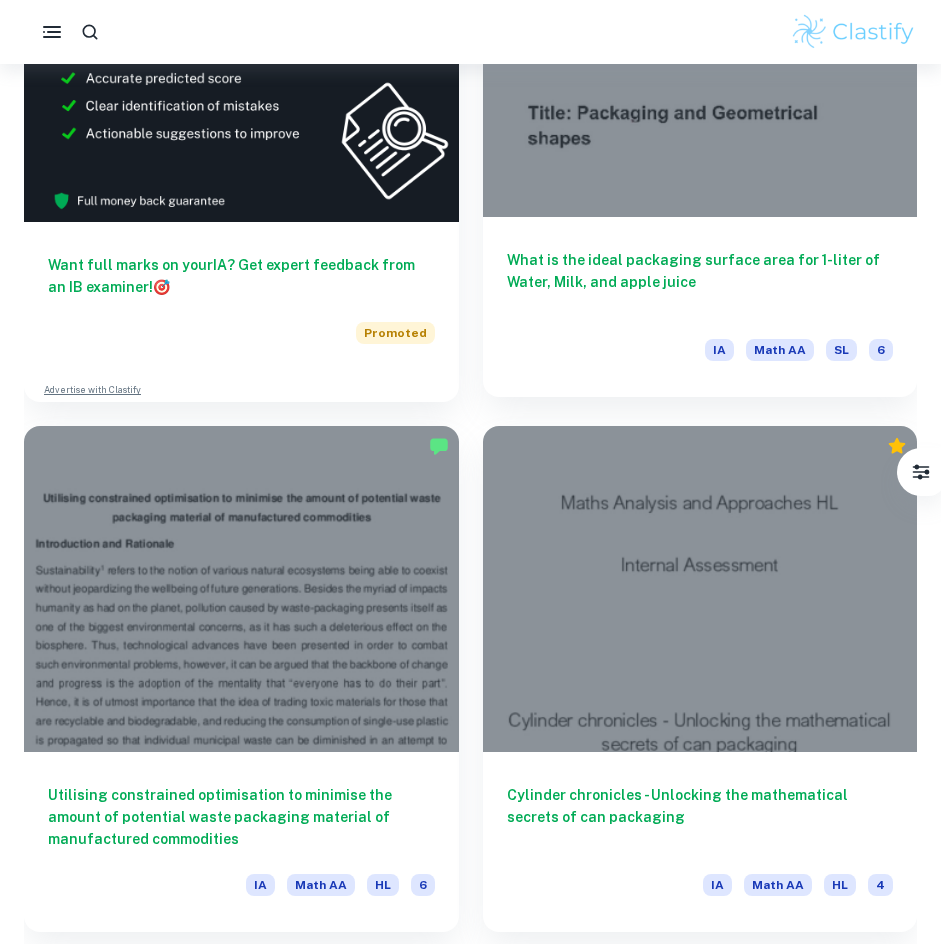 click on "What is the ideal packaging surface area for 1-liter of Water, Milk, and apple juice" at bounding box center [700, 282] 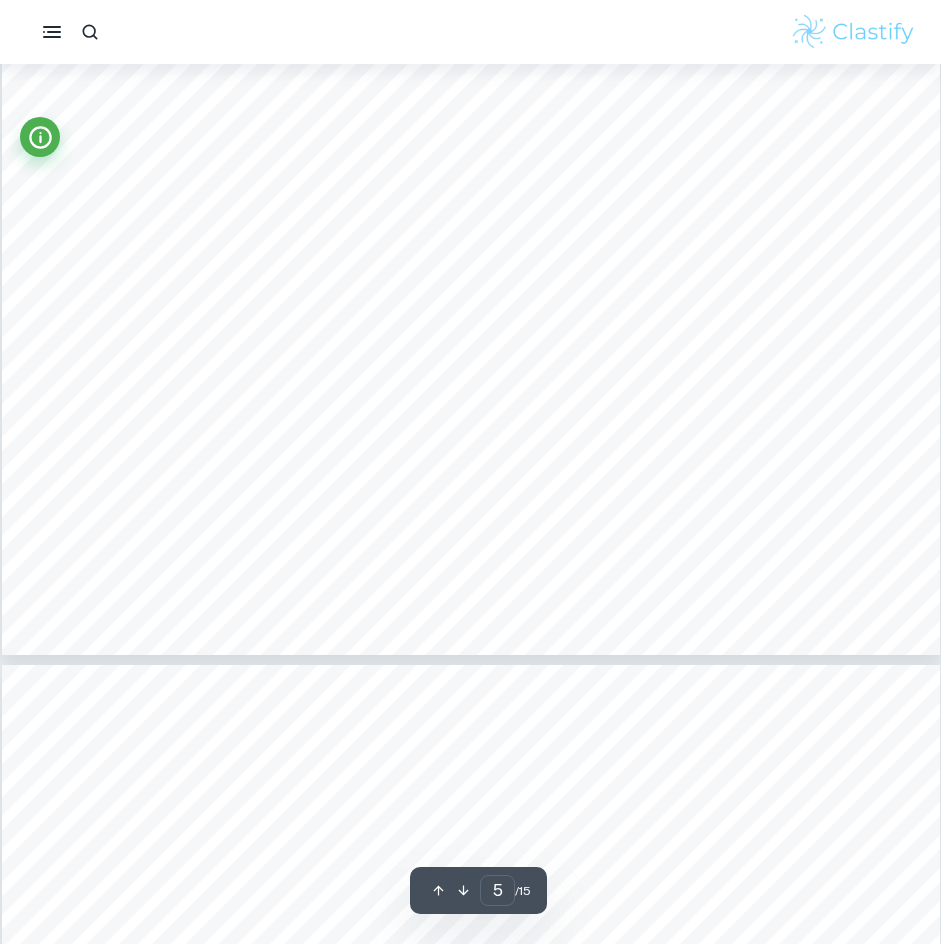 scroll, scrollTop: 6200, scrollLeft: 0, axis: vertical 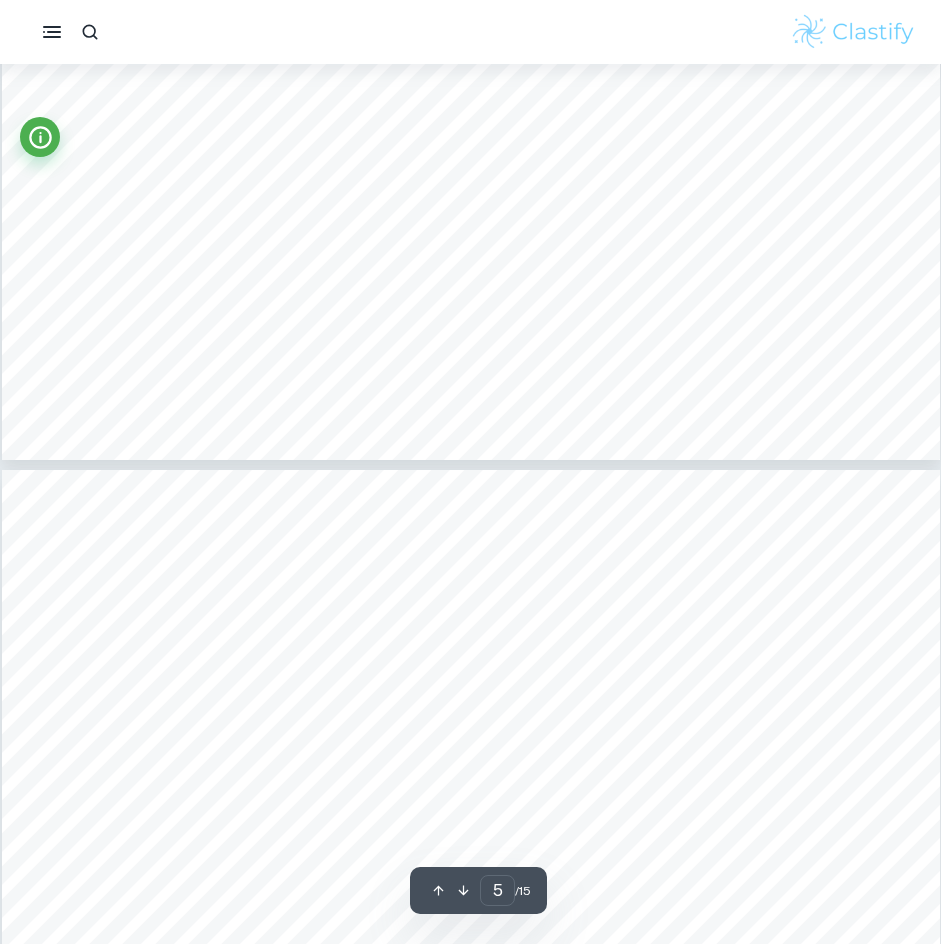type on "6" 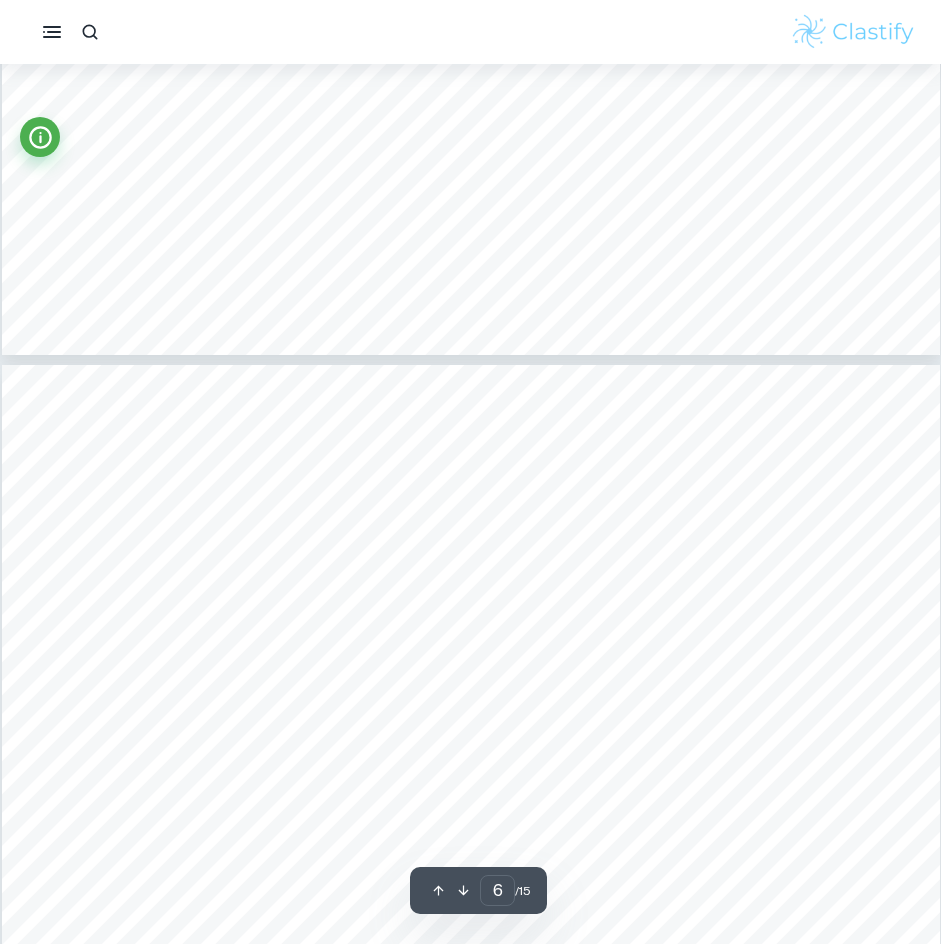 scroll, scrollTop: 7100, scrollLeft: 0, axis: vertical 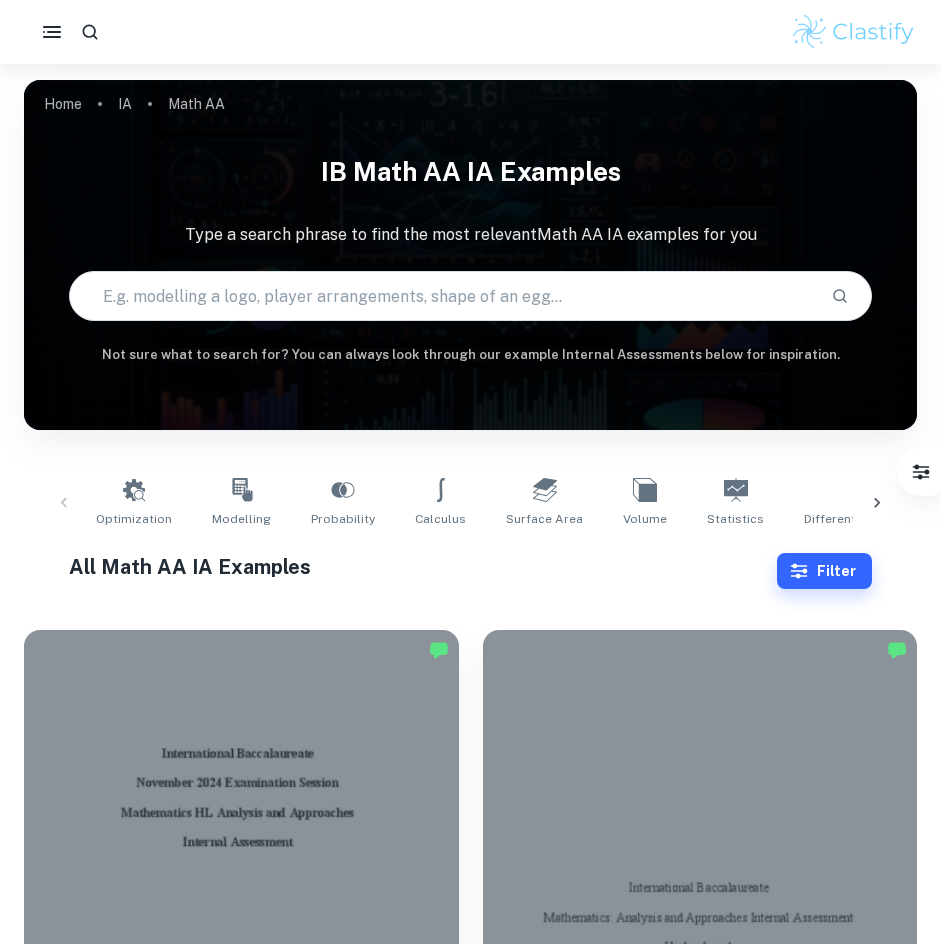 click at bounding box center (443, 296) 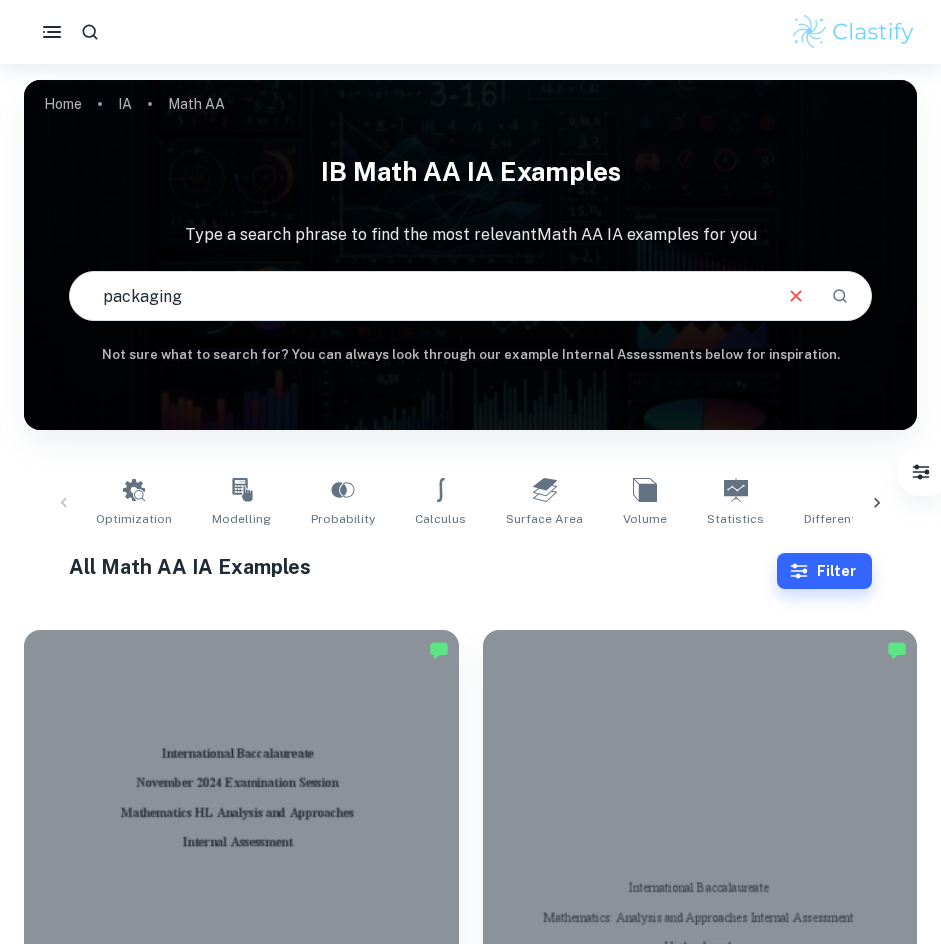 type on "packaging" 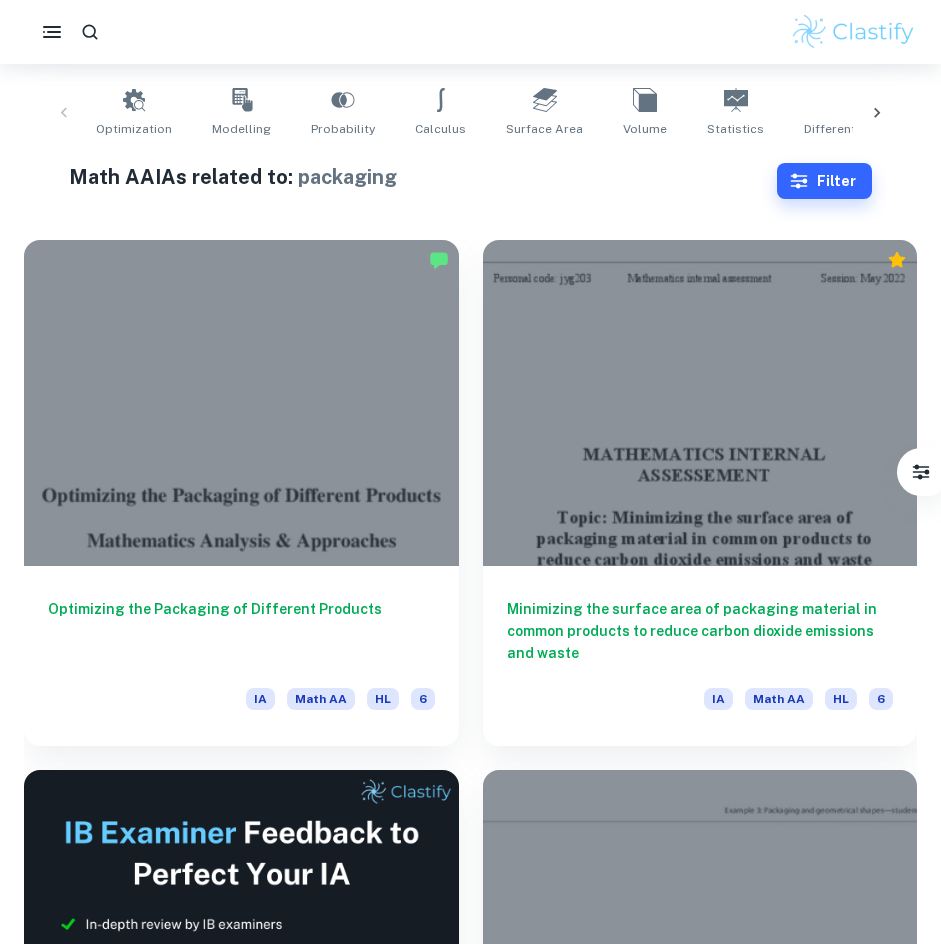 scroll, scrollTop: 600, scrollLeft: 0, axis: vertical 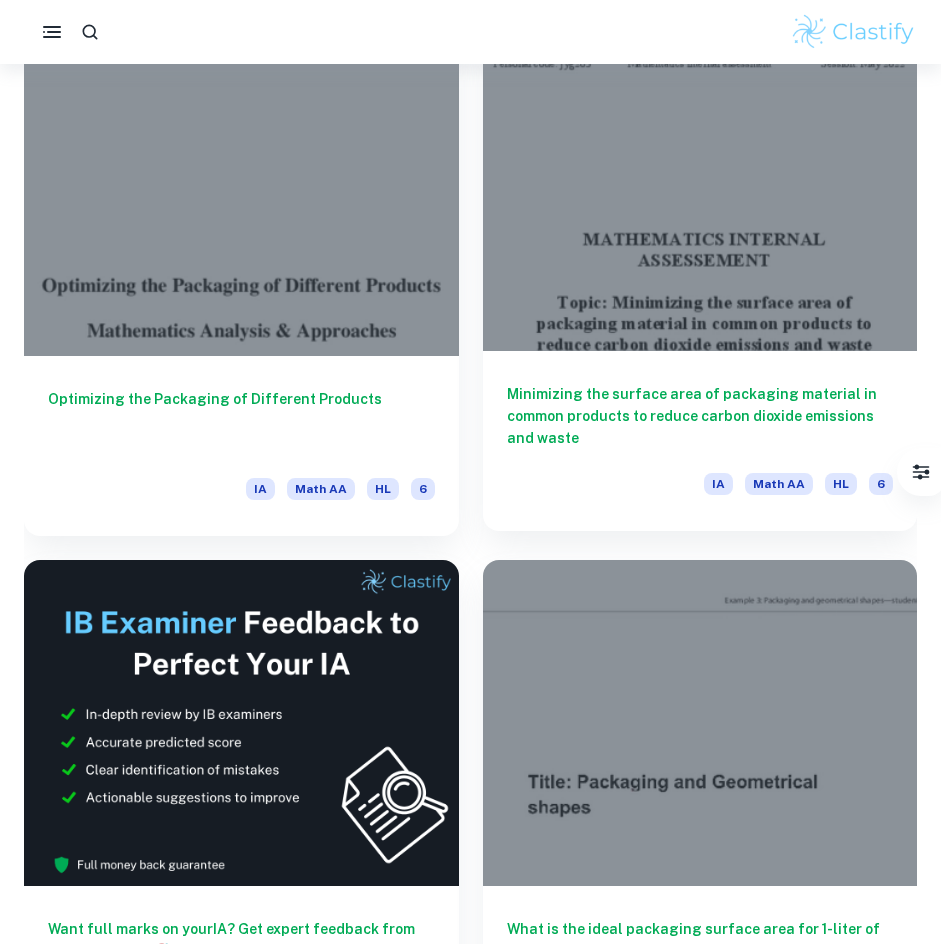 click on "Minimizing the surface area of packaging material in common products to reduce carbon dioxide emissions and waste" at bounding box center [700, 416] 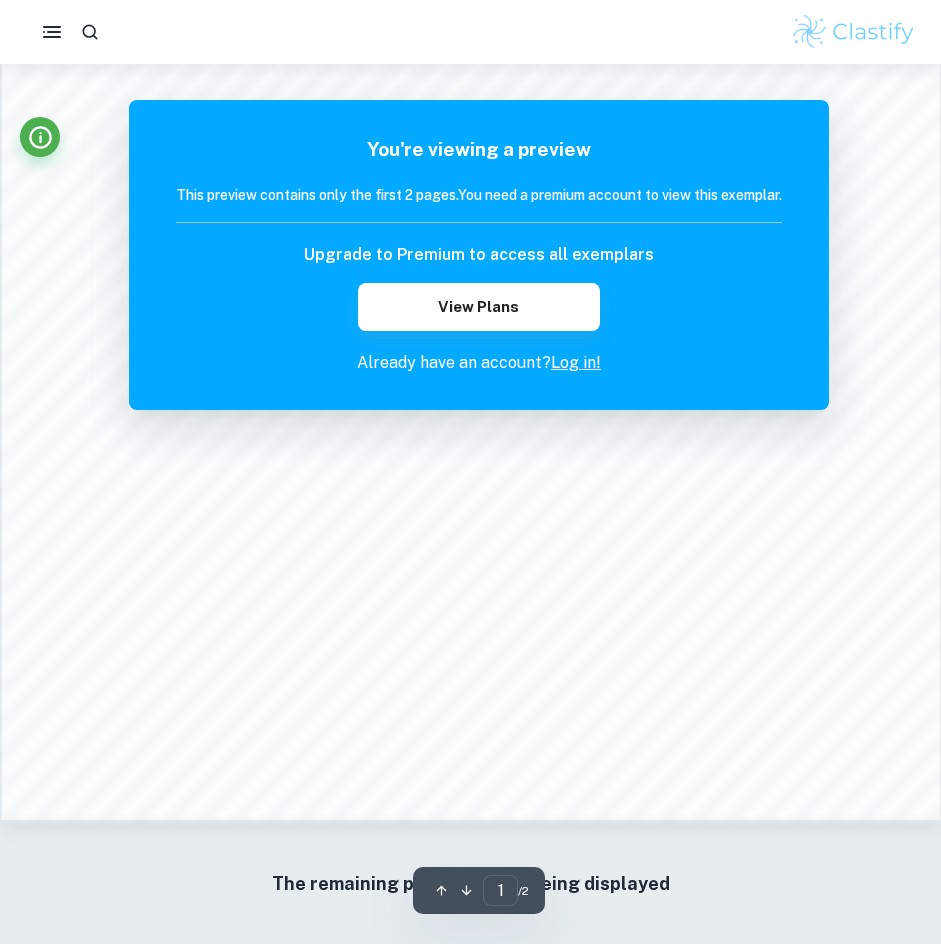 scroll, scrollTop: 1942, scrollLeft: 0, axis: vertical 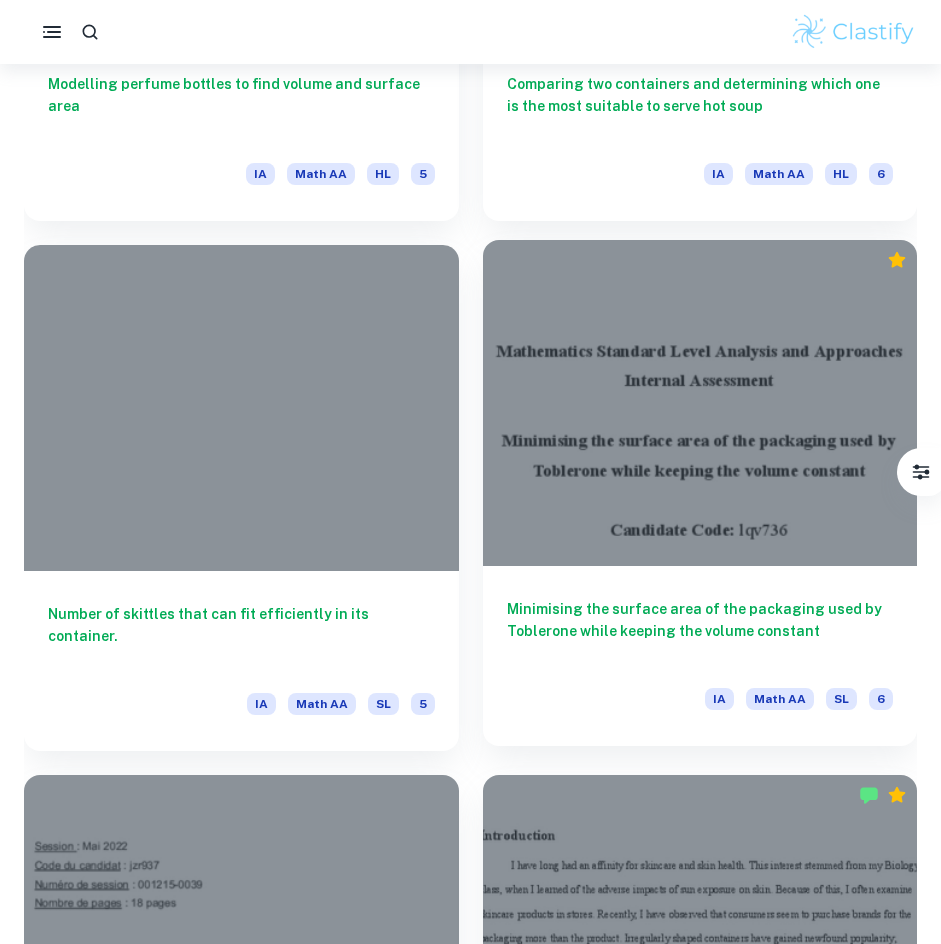click on "Minimising the surface area of the packaging used by  Toblerone while keeping the volume constant" at bounding box center (700, 631) 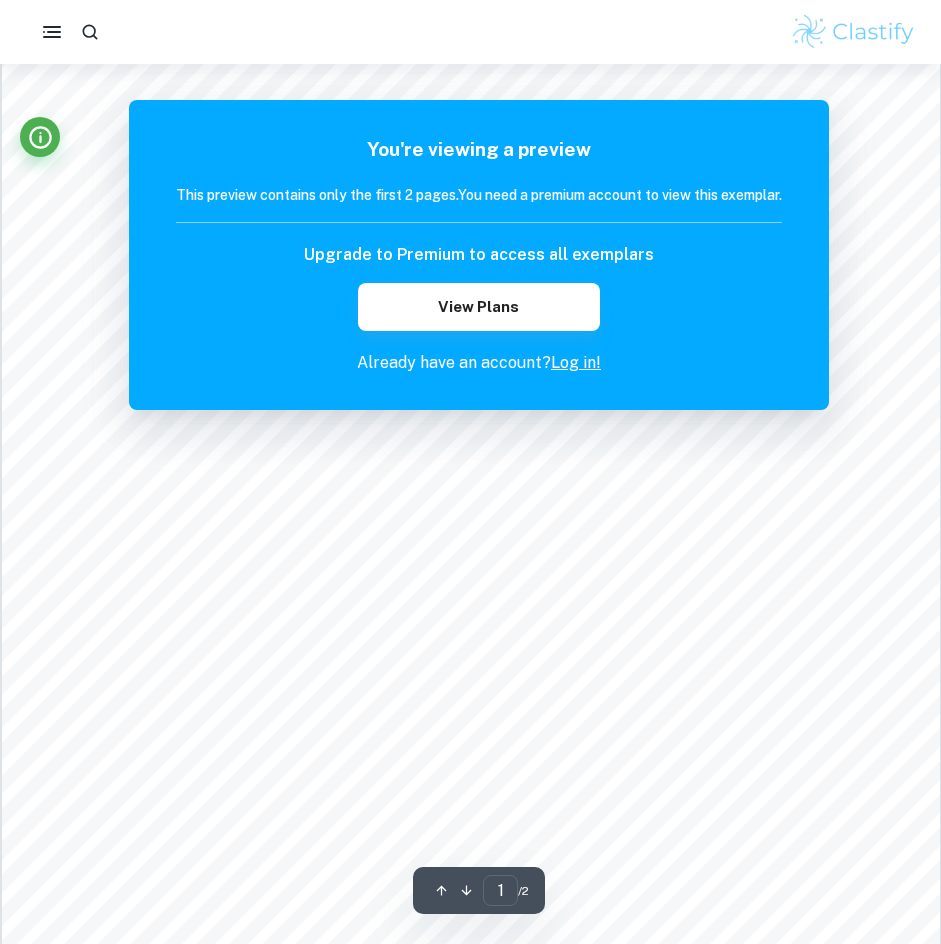 scroll, scrollTop: 0, scrollLeft: 0, axis: both 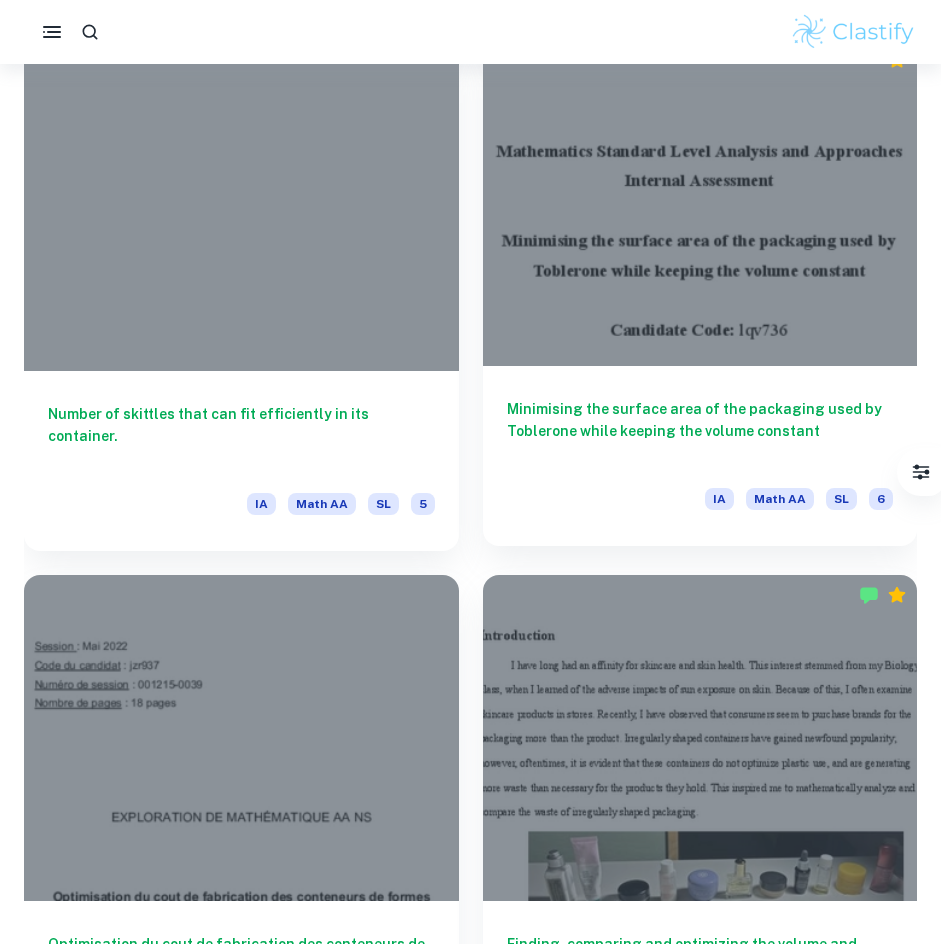 click on "Minimising the surface area of the packaging used by  Toblerone while keeping the volume constant" at bounding box center (700, 431) 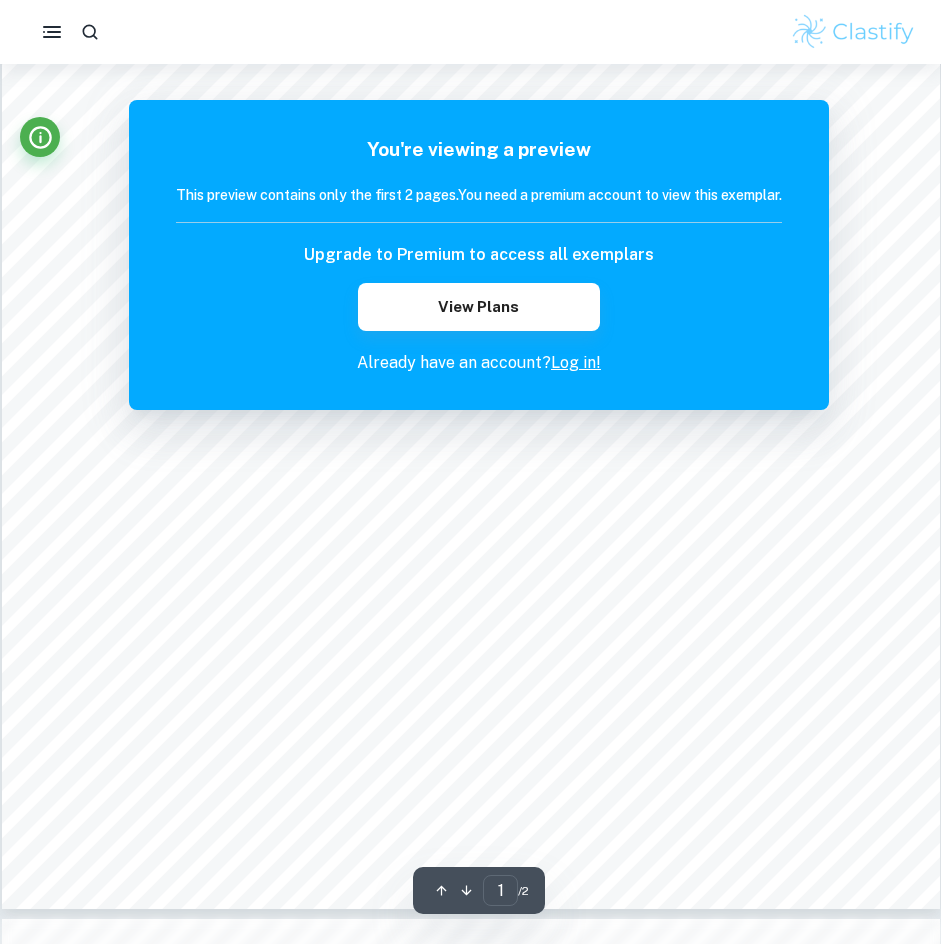 scroll, scrollTop: 0, scrollLeft: 0, axis: both 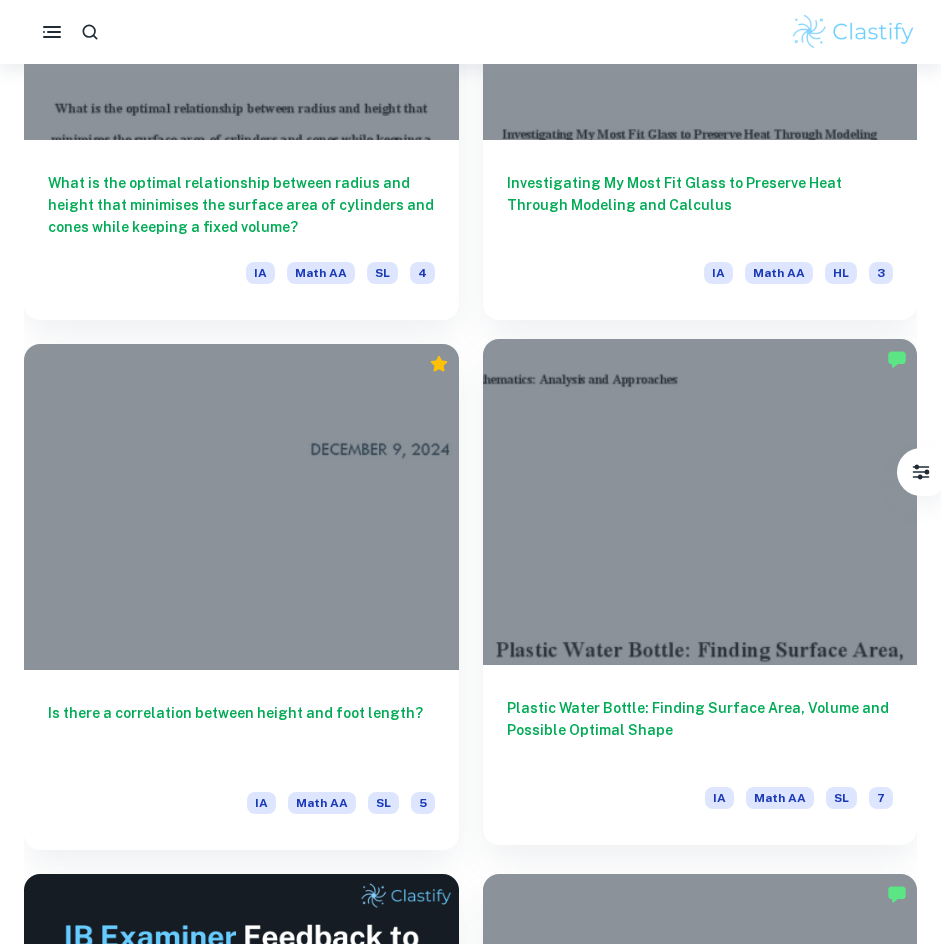 click on "Plastic Water Bottle: Finding Surface Area, Volume and Possible Optimal Shape" at bounding box center (700, 730) 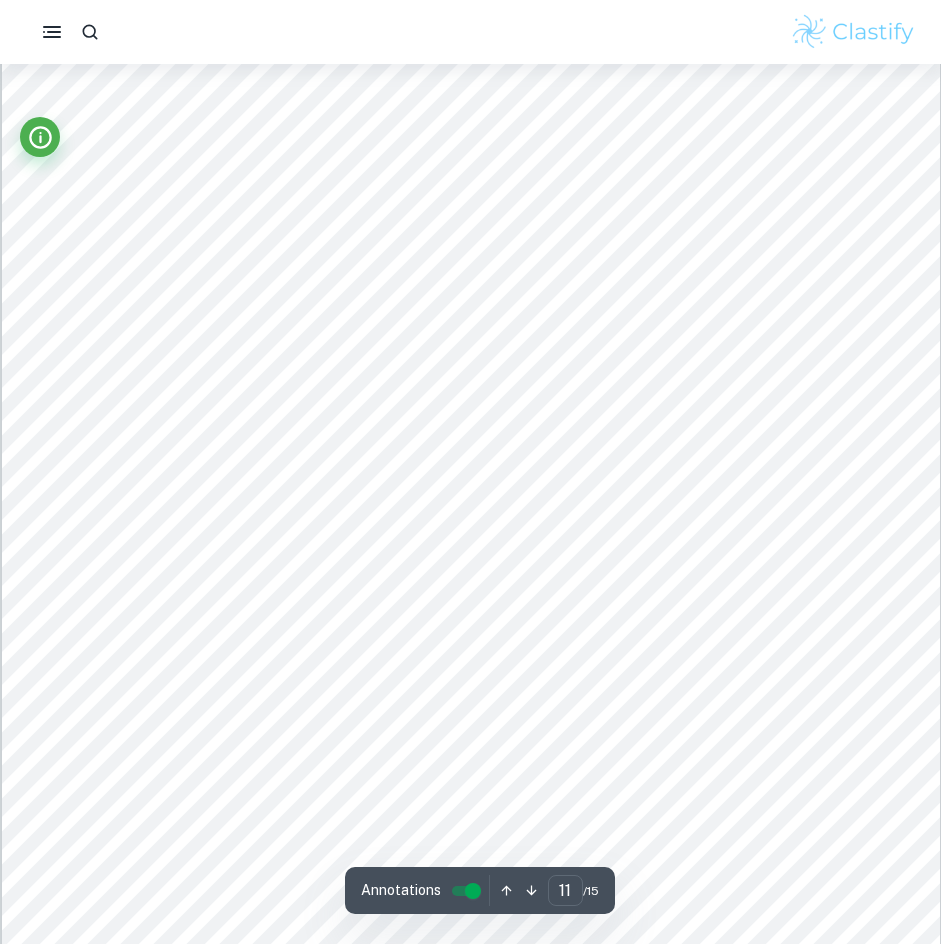 scroll, scrollTop: 14000, scrollLeft: 0, axis: vertical 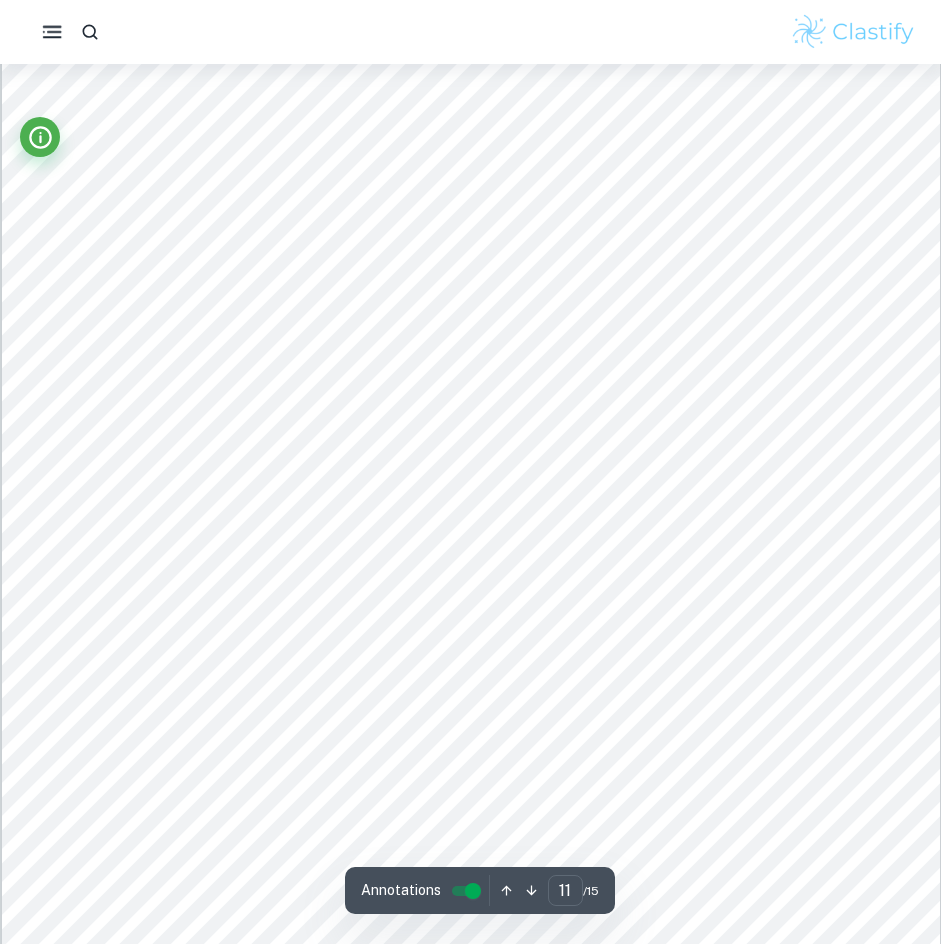 click 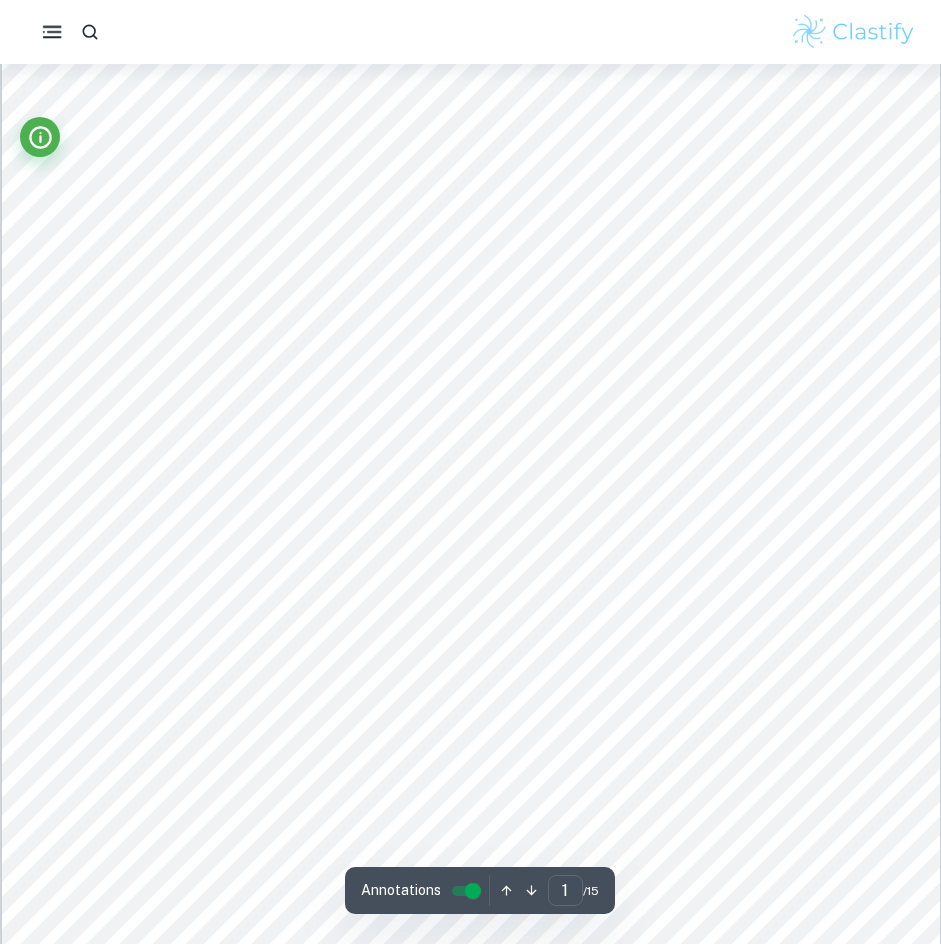 scroll, scrollTop: 13616, scrollLeft: 0, axis: vertical 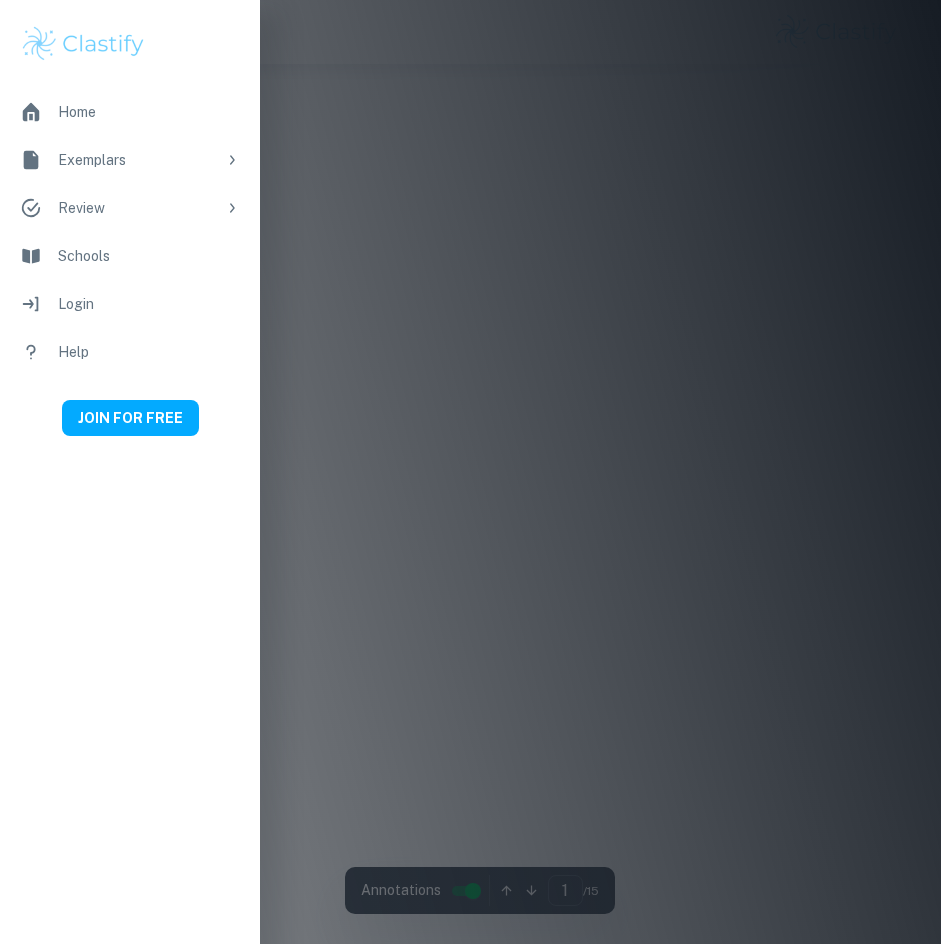 drag, startPoint x: 488, startPoint y: 133, endPoint x: 485, endPoint y: 105, distance: 28.160255 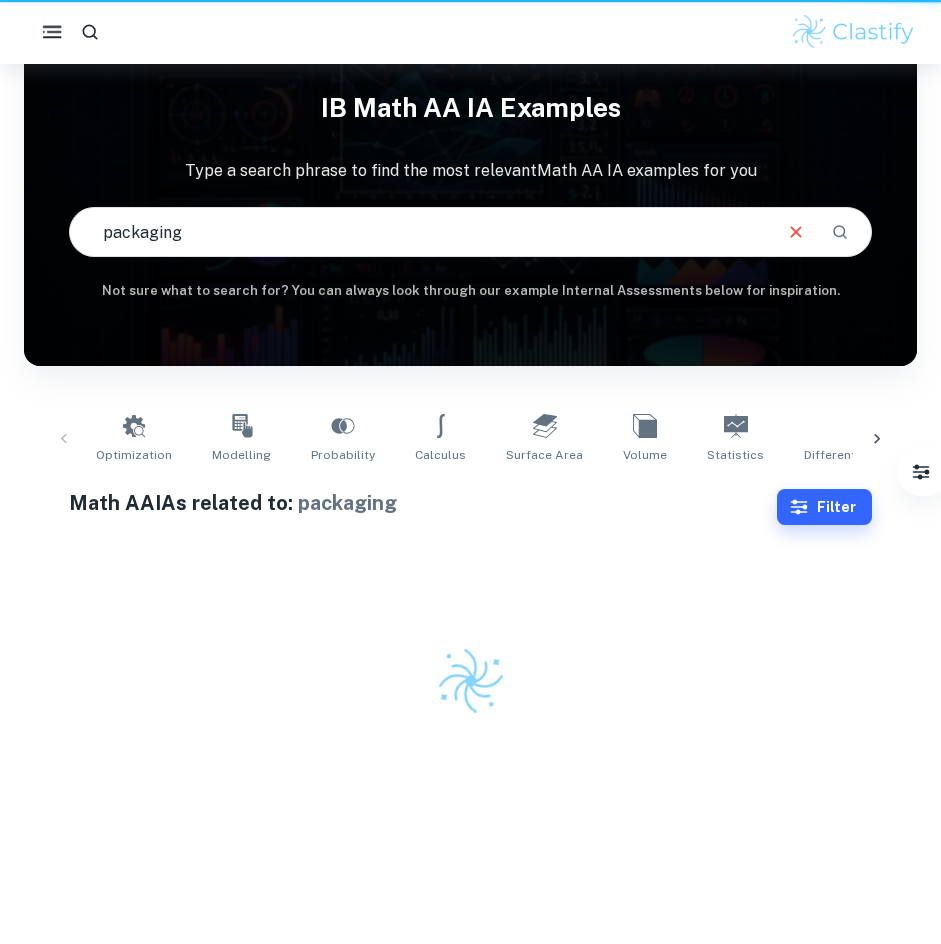 scroll, scrollTop: 64, scrollLeft: 0, axis: vertical 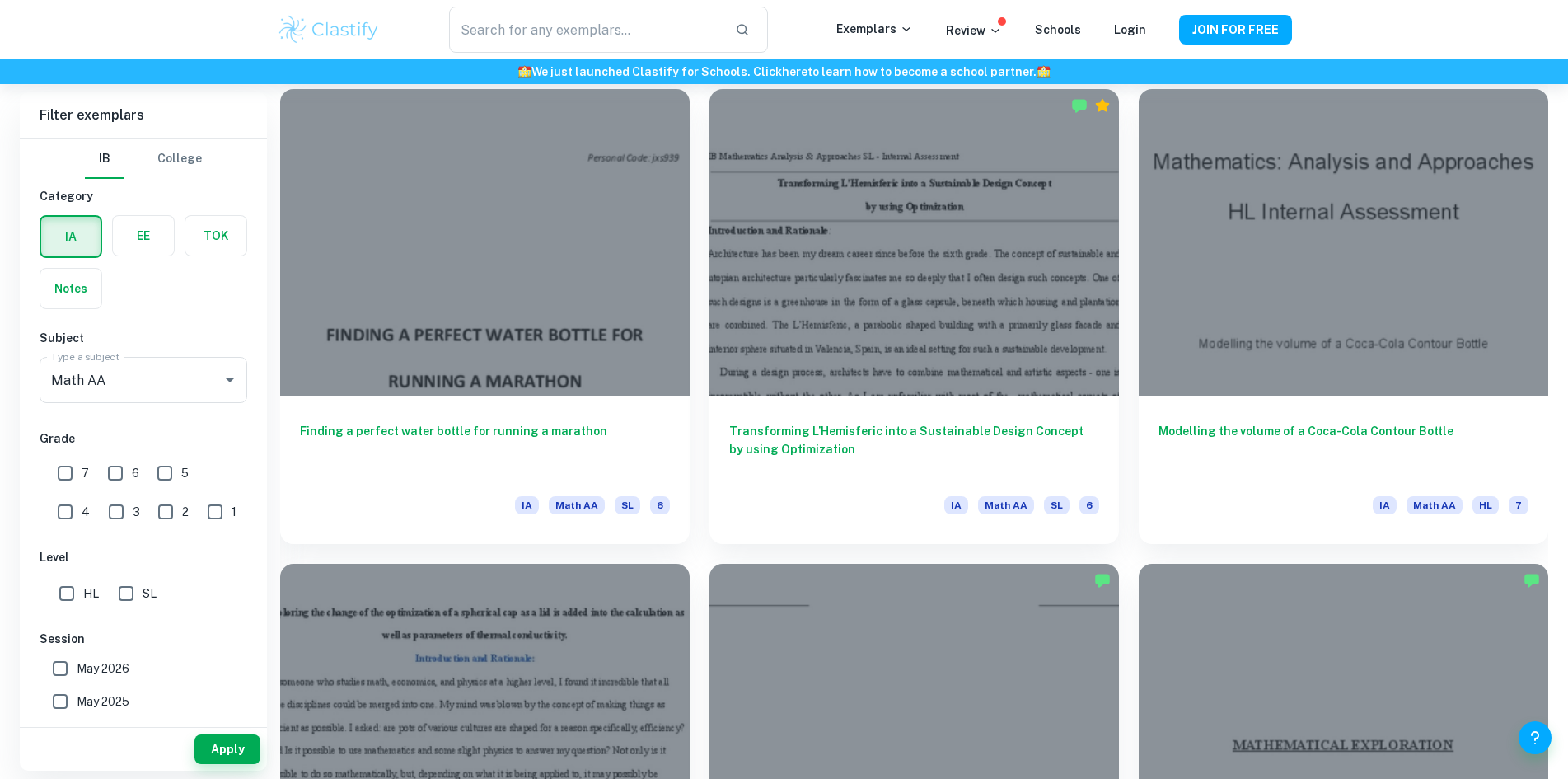 click on "Modelling a Tailor’s Mannequin and finding its volume" at bounding box center [914, 4249] 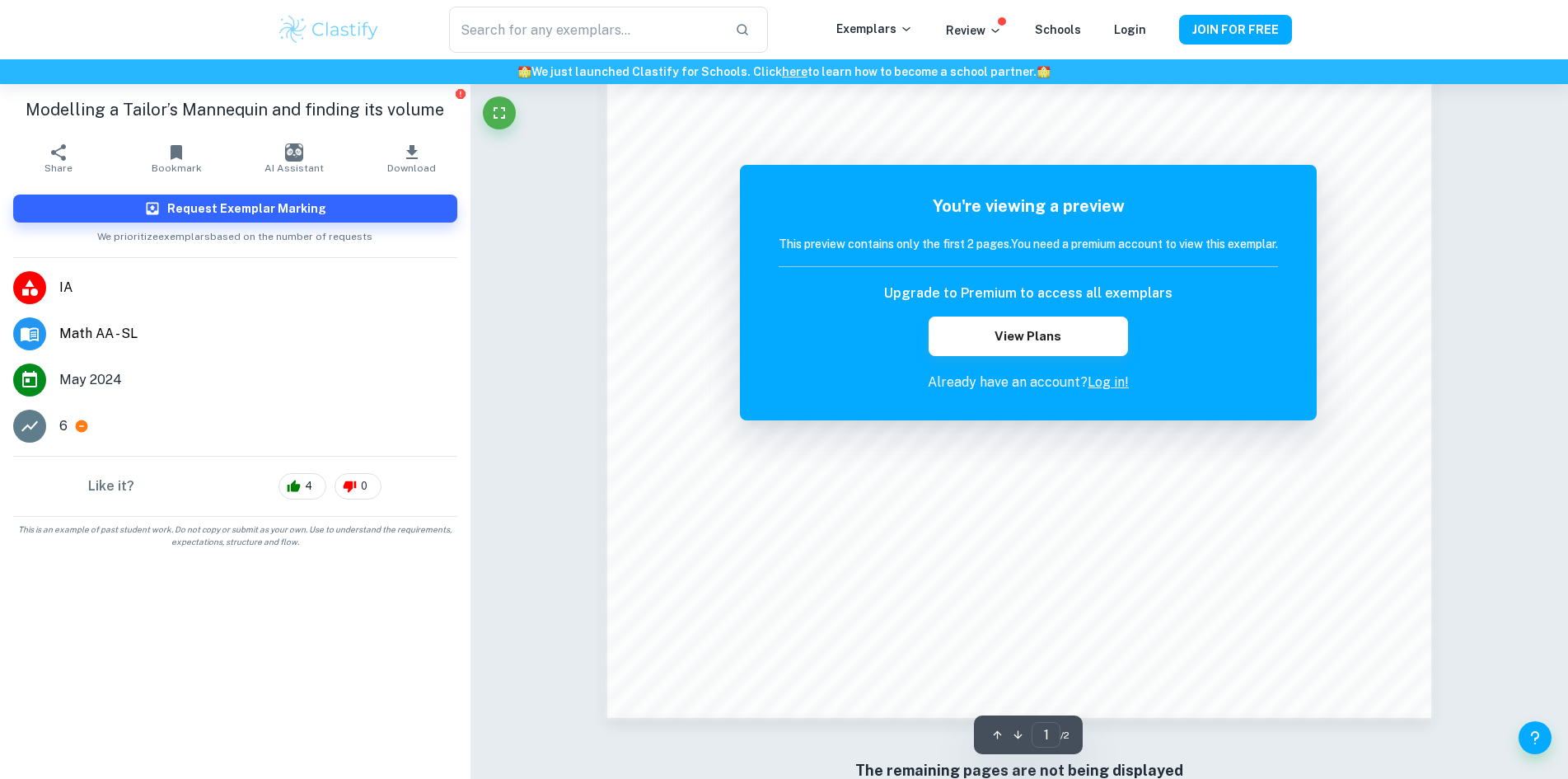 scroll, scrollTop: 1692, scrollLeft: 0, axis: vertical 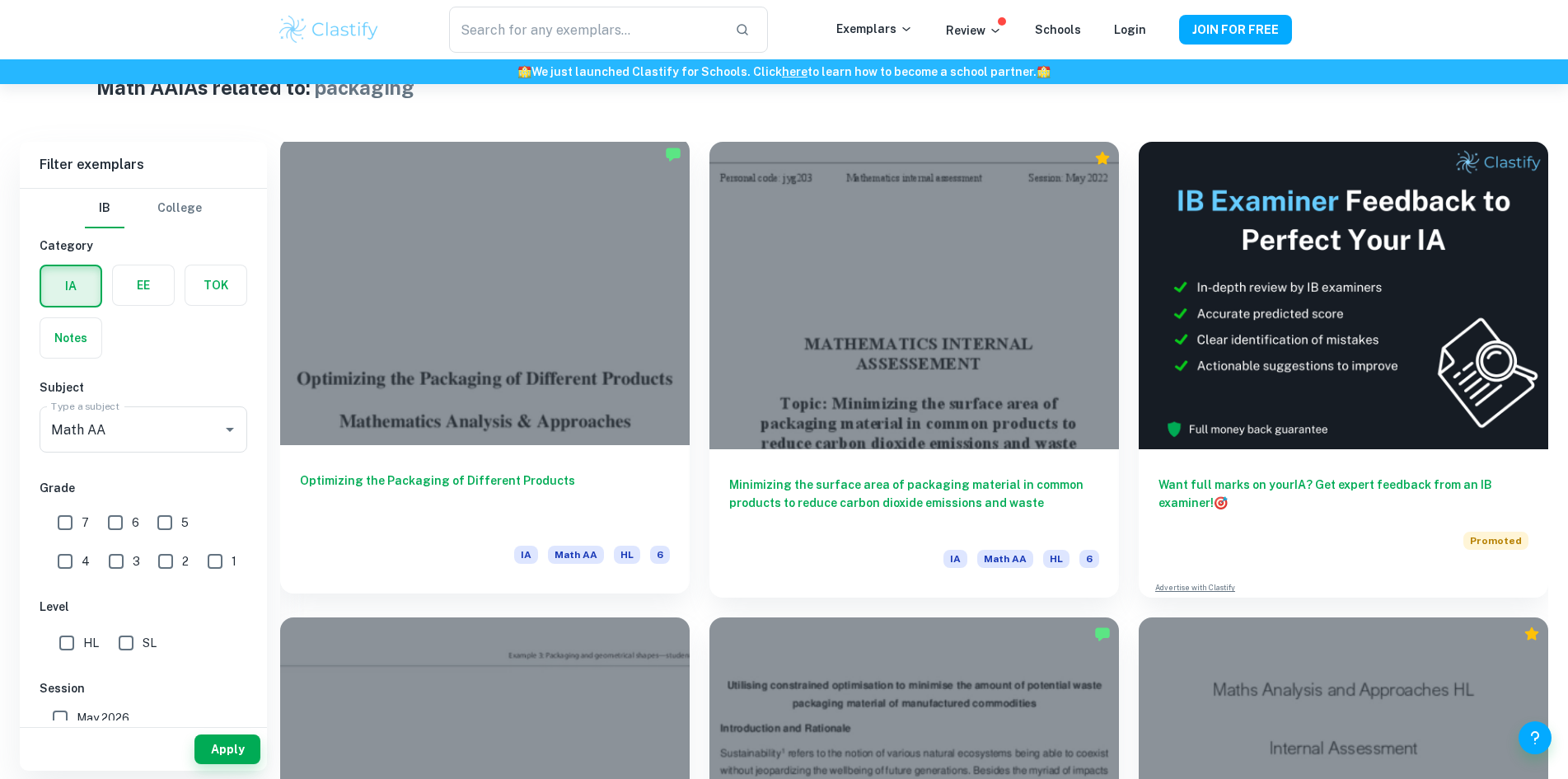 click on "IA Math AA HL 6" at bounding box center (592, 560) 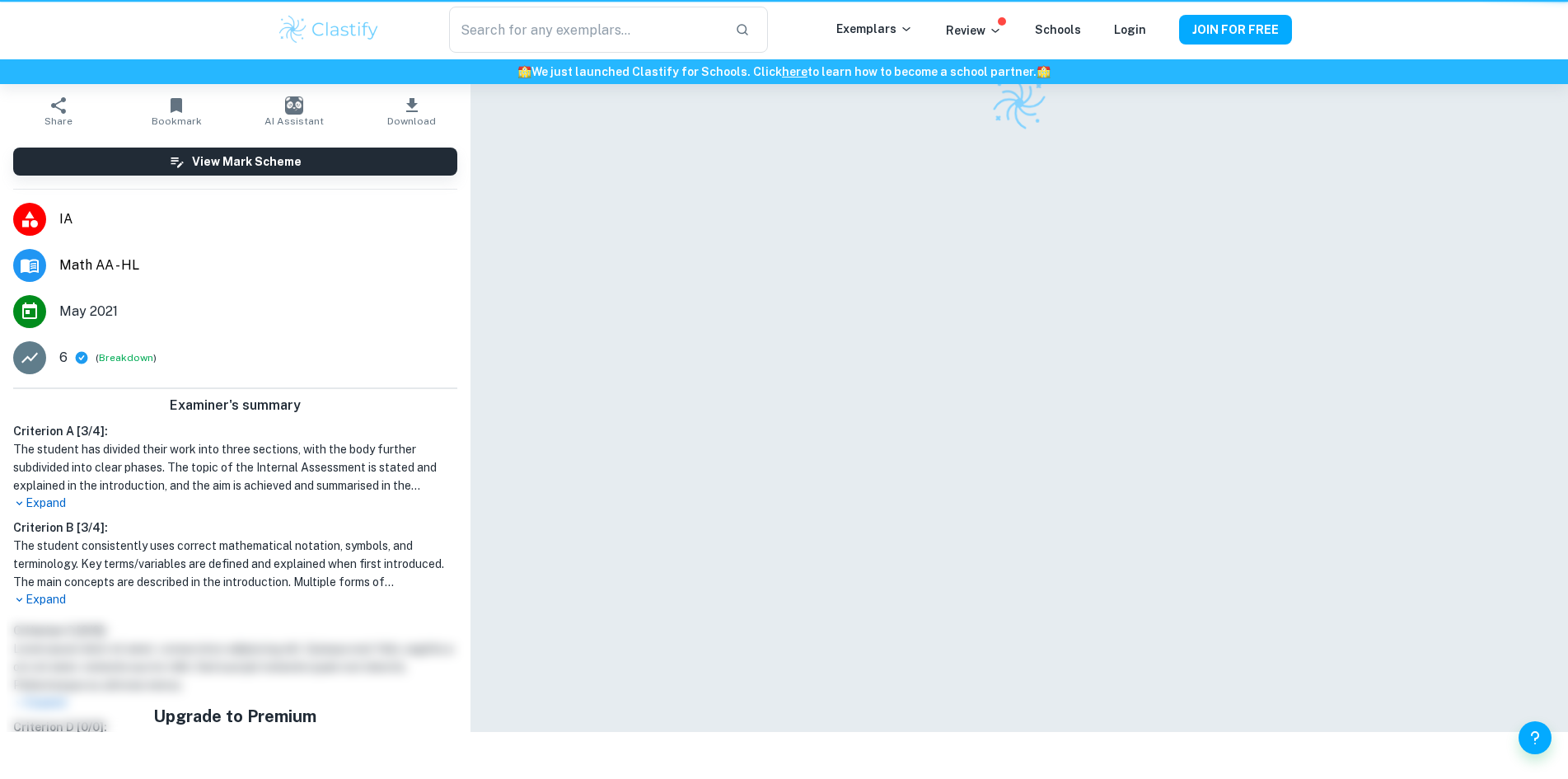 scroll, scrollTop: 0, scrollLeft: 0, axis: both 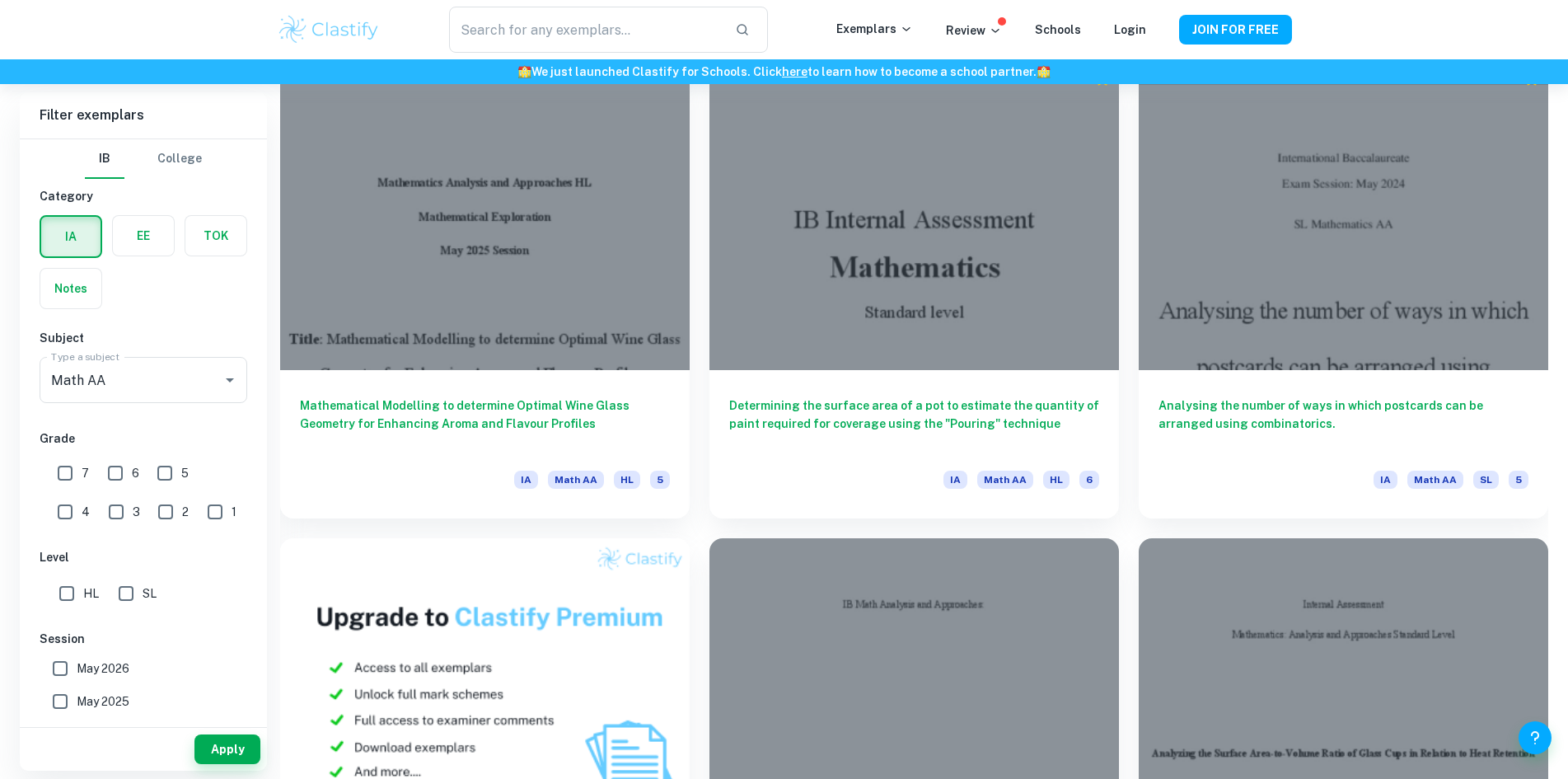 click on "Exploring the method of calculating the surface area of a solid of revolution and estimating the lateral surface area of the vase." at bounding box center (484, 5649) 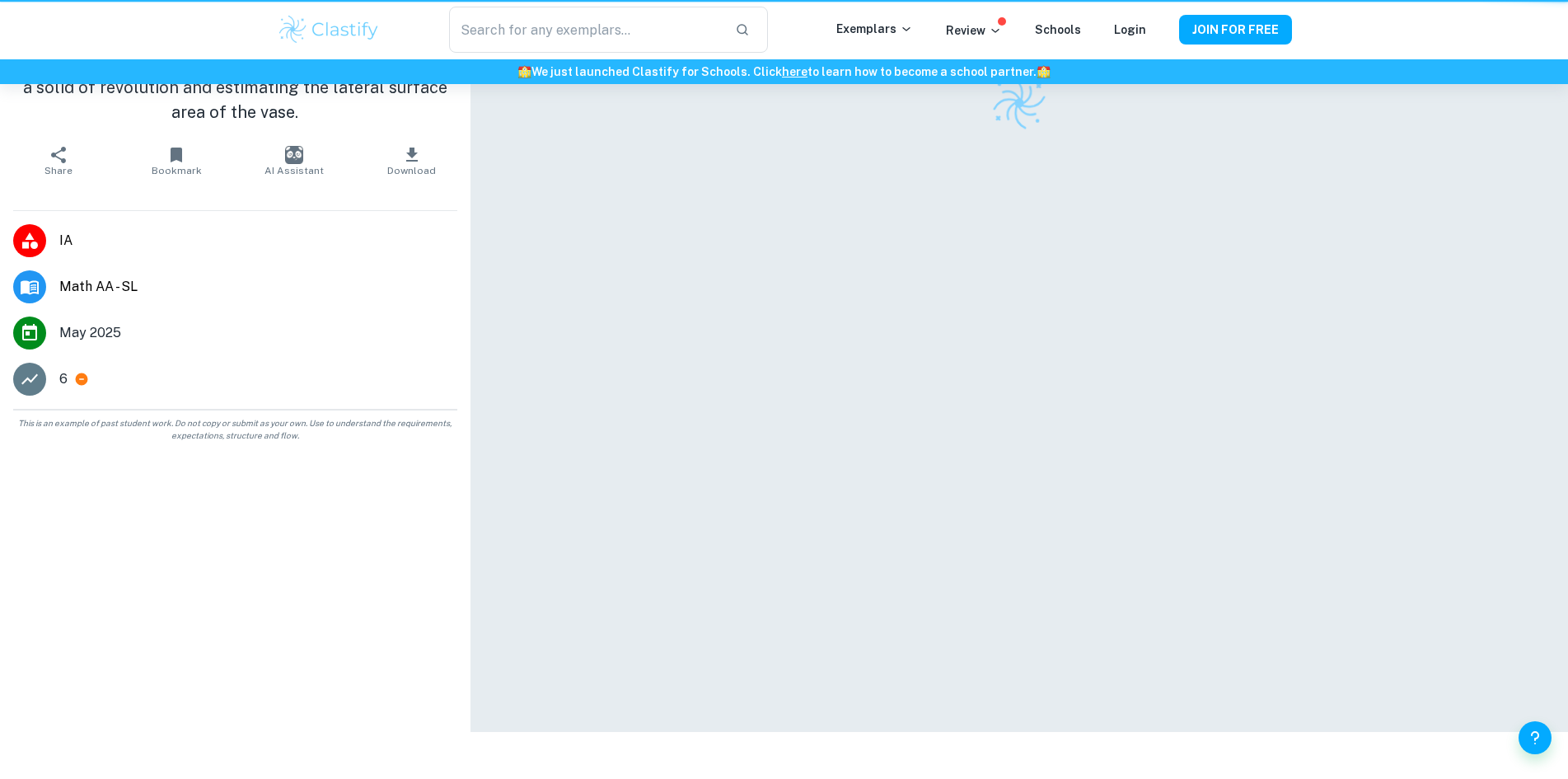 scroll, scrollTop: 0, scrollLeft: 0, axis: both 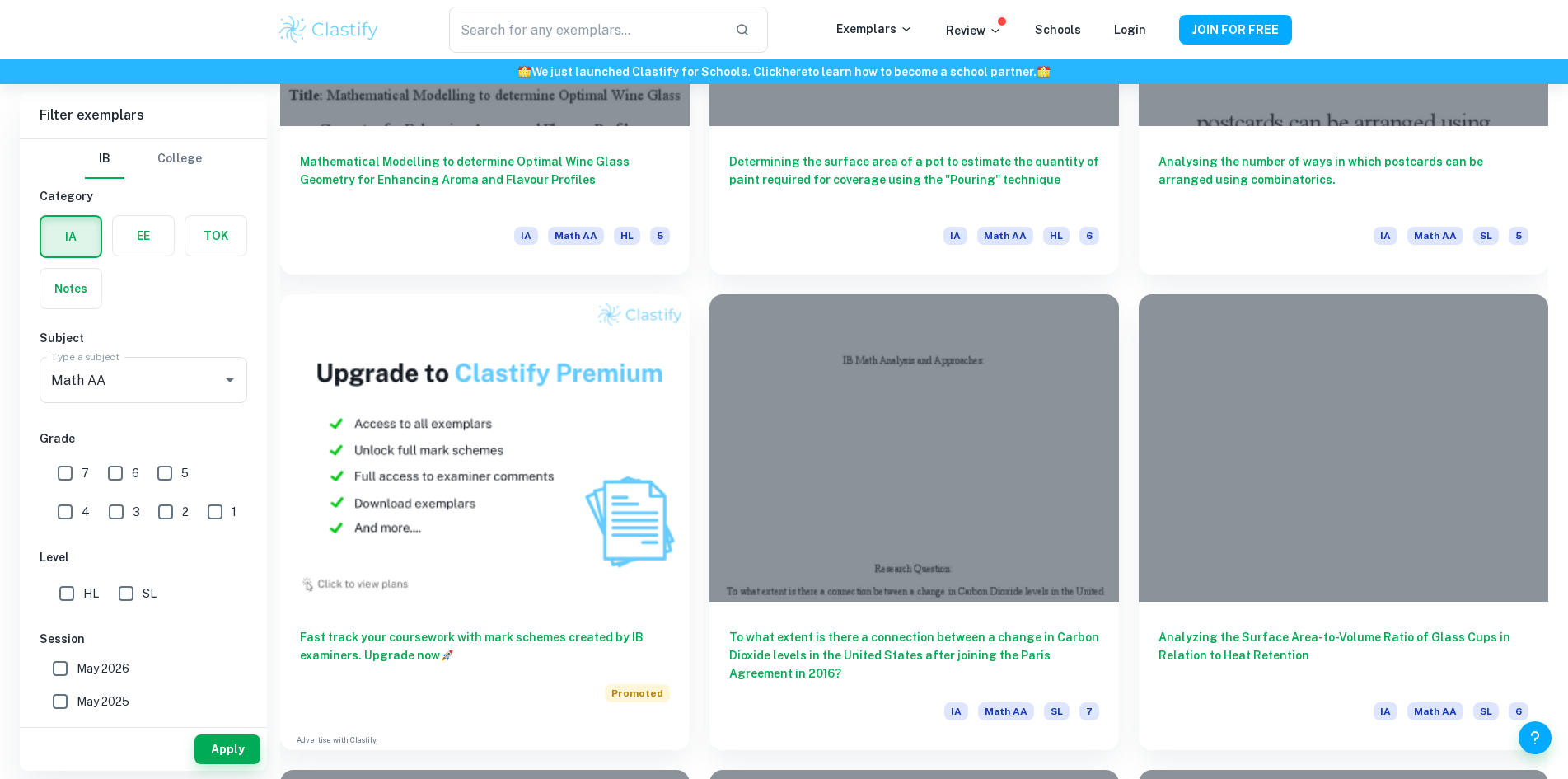 click on "Modelling and calculating the curved surface area of a ceramic cup." at bounding box center (914, 5405) 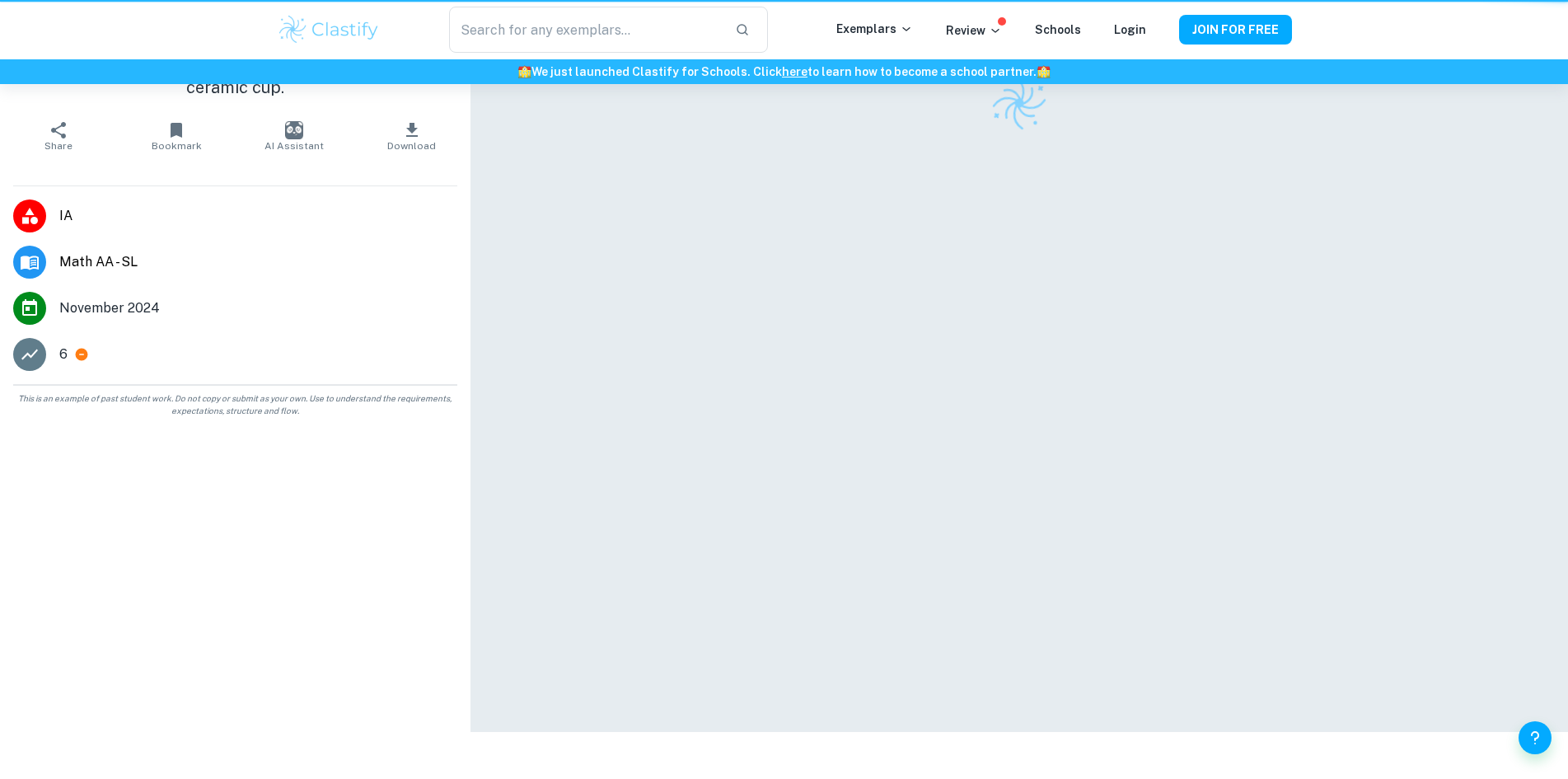 scroll, scrollTop: 0, scrollLeft: 0, axis: both 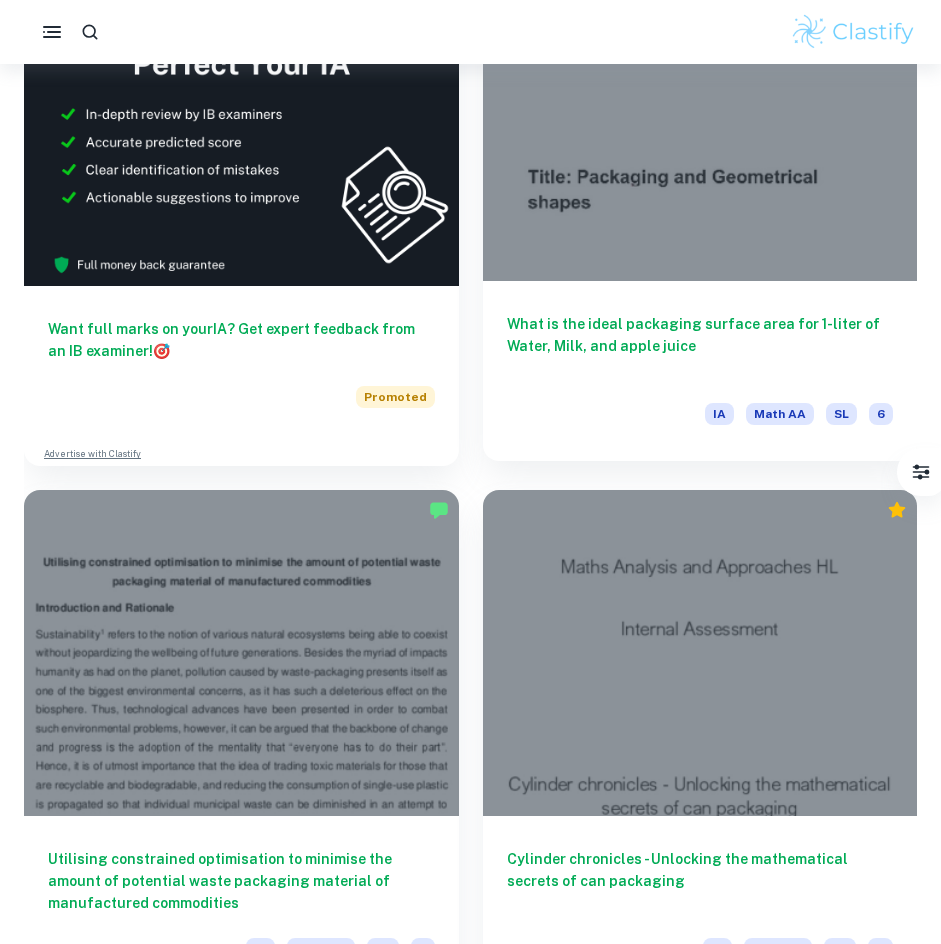 click on "What is the ideal packaging surface area for 1-liter of Water, Milk, and apple juice" at bounding box center [700, 346] 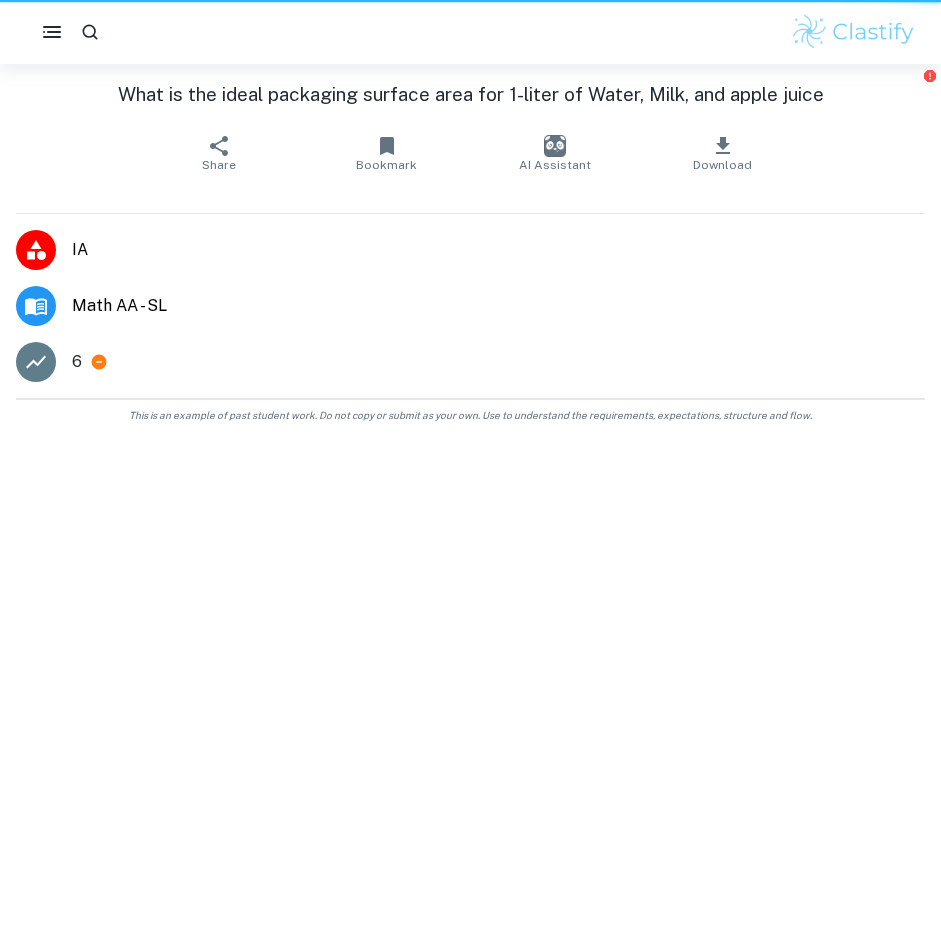 scroll, scrollTop: 0, scrollLeft: 0, axis: both 